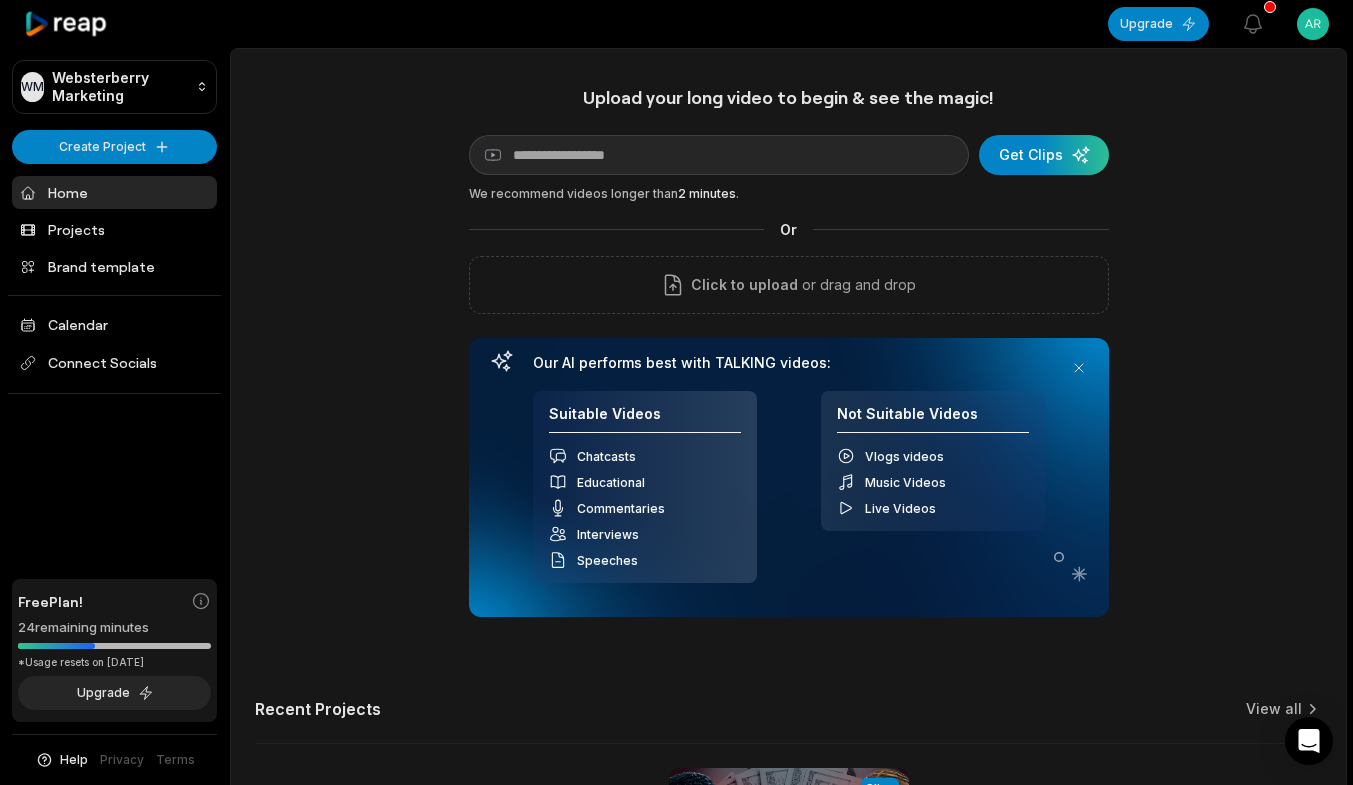 scroll, scrollTop: 0, scrollLeft: 0, axis: both 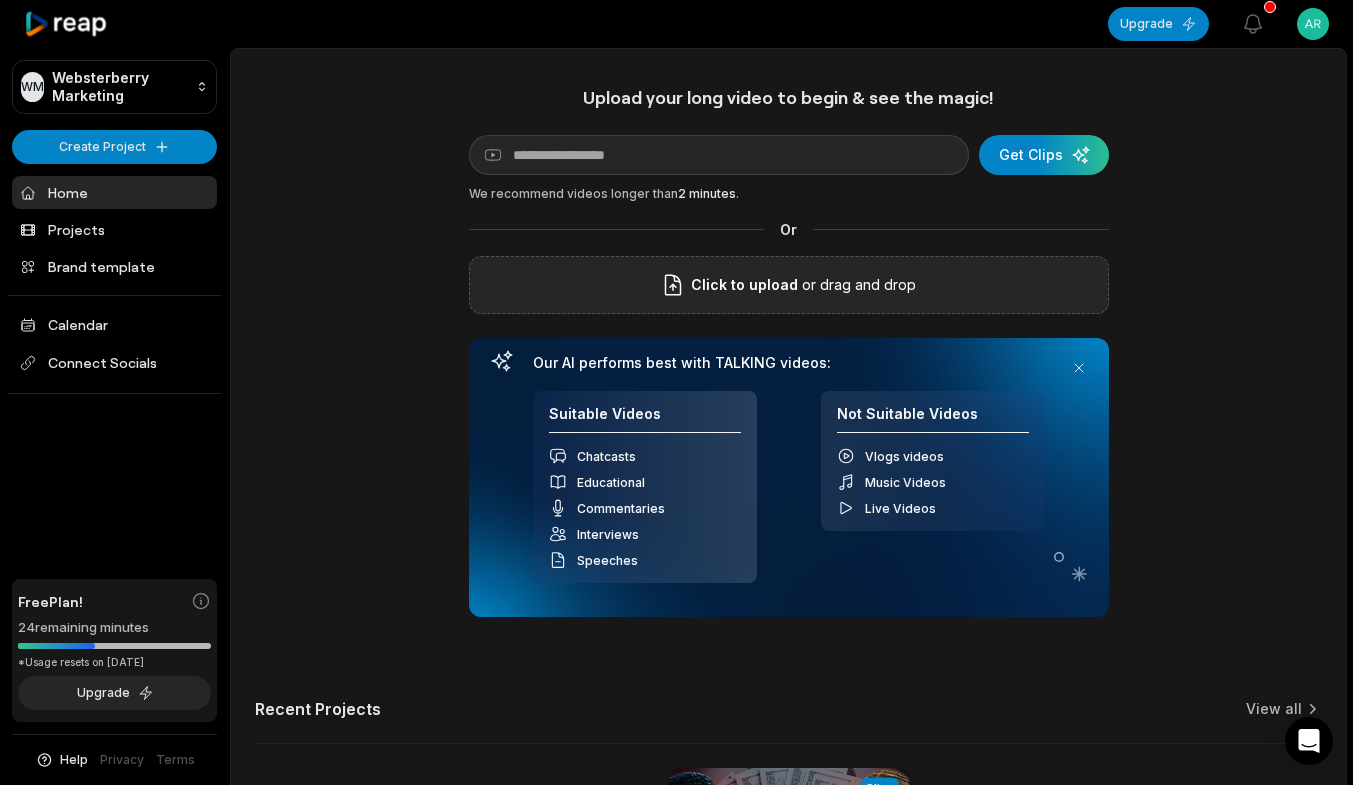 click on "or drag and drop" at bounding box center (857, 285) 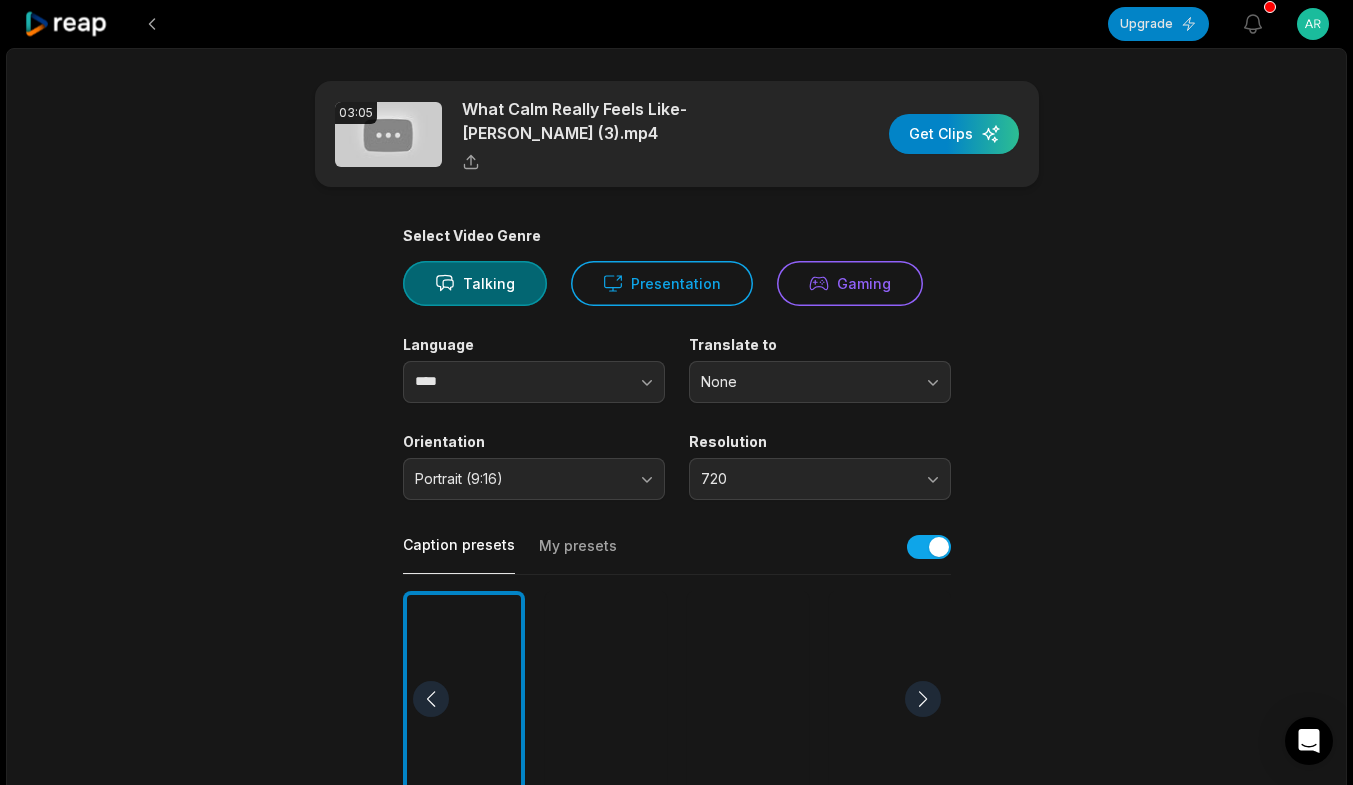 scroll, scrollTop: 0, scrollLeft: 0, axis: both 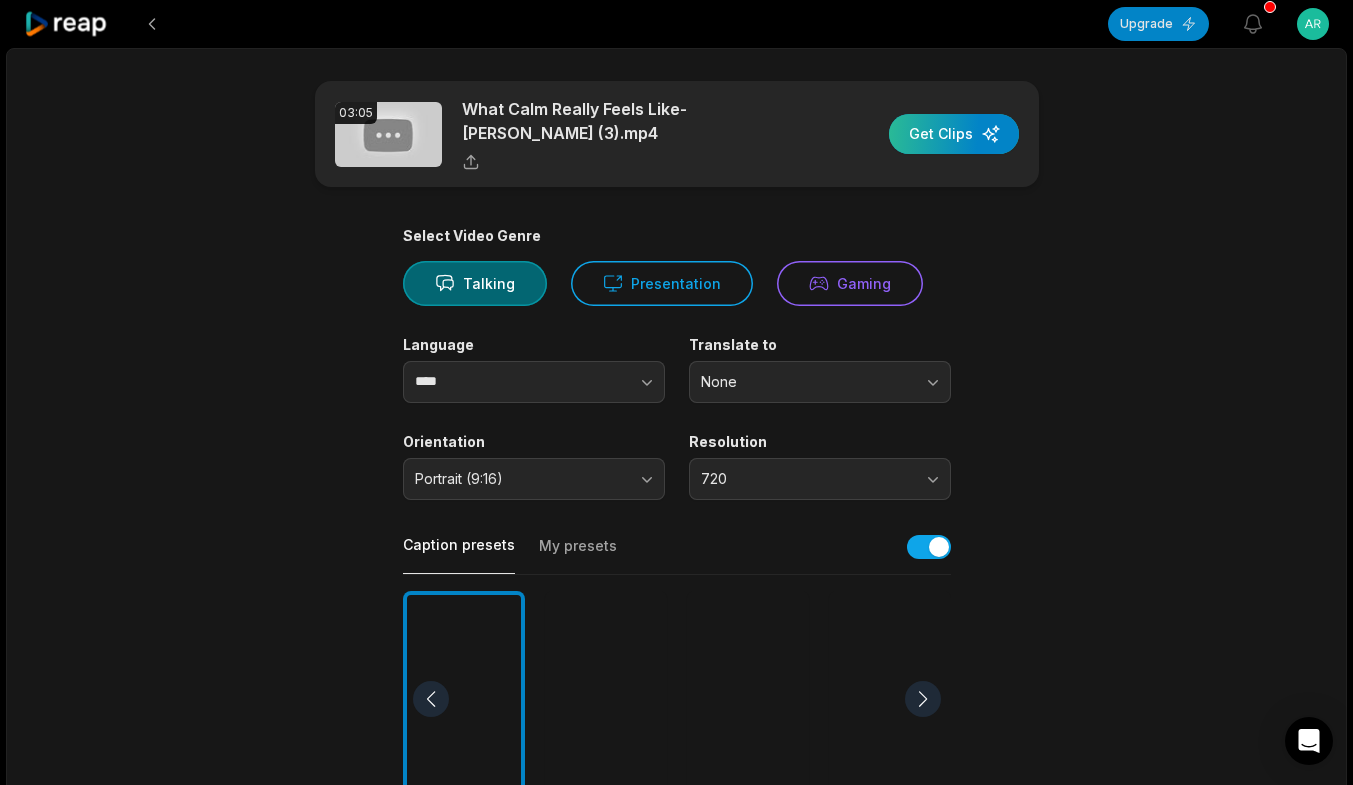 click at bounding box center [954, 134] 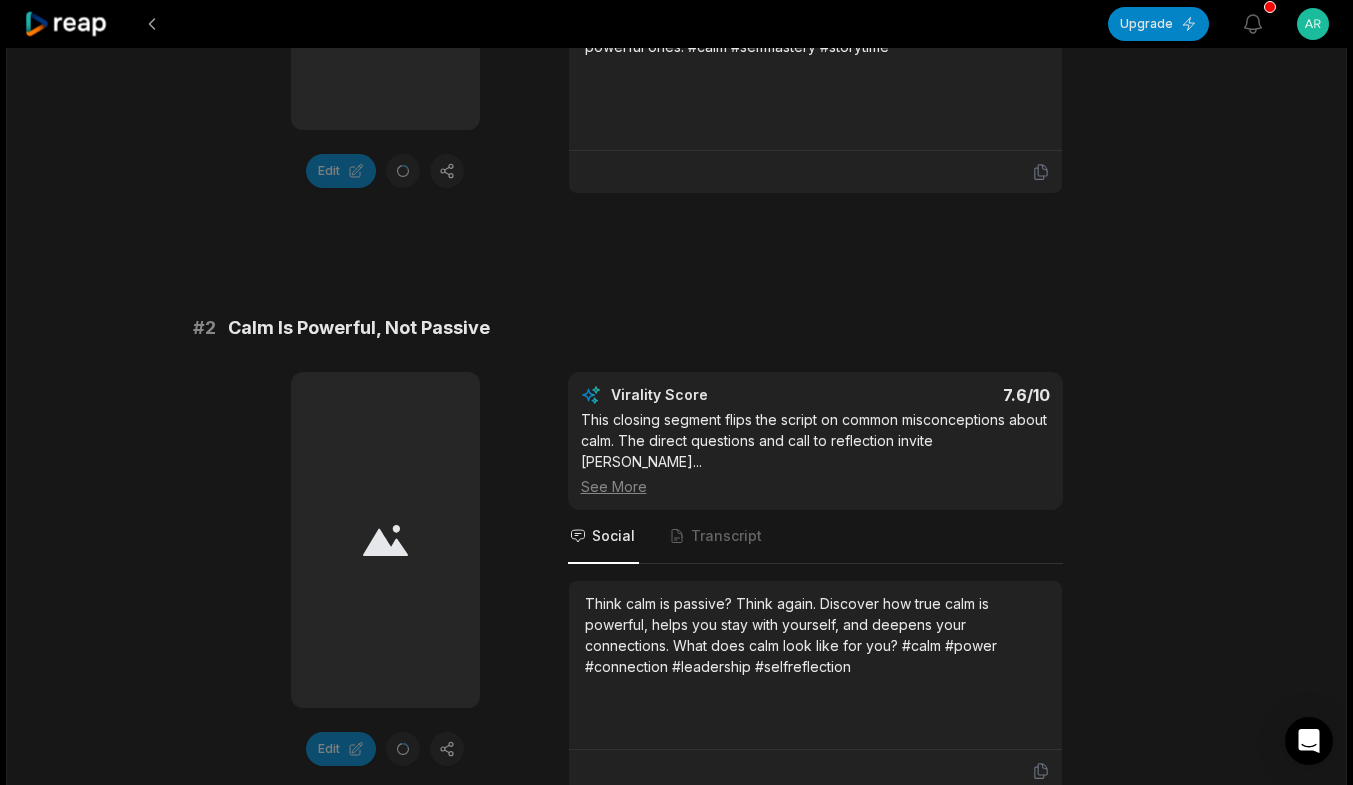 scroll, scrollTop: 0, scrollLeft: 0, axis: both 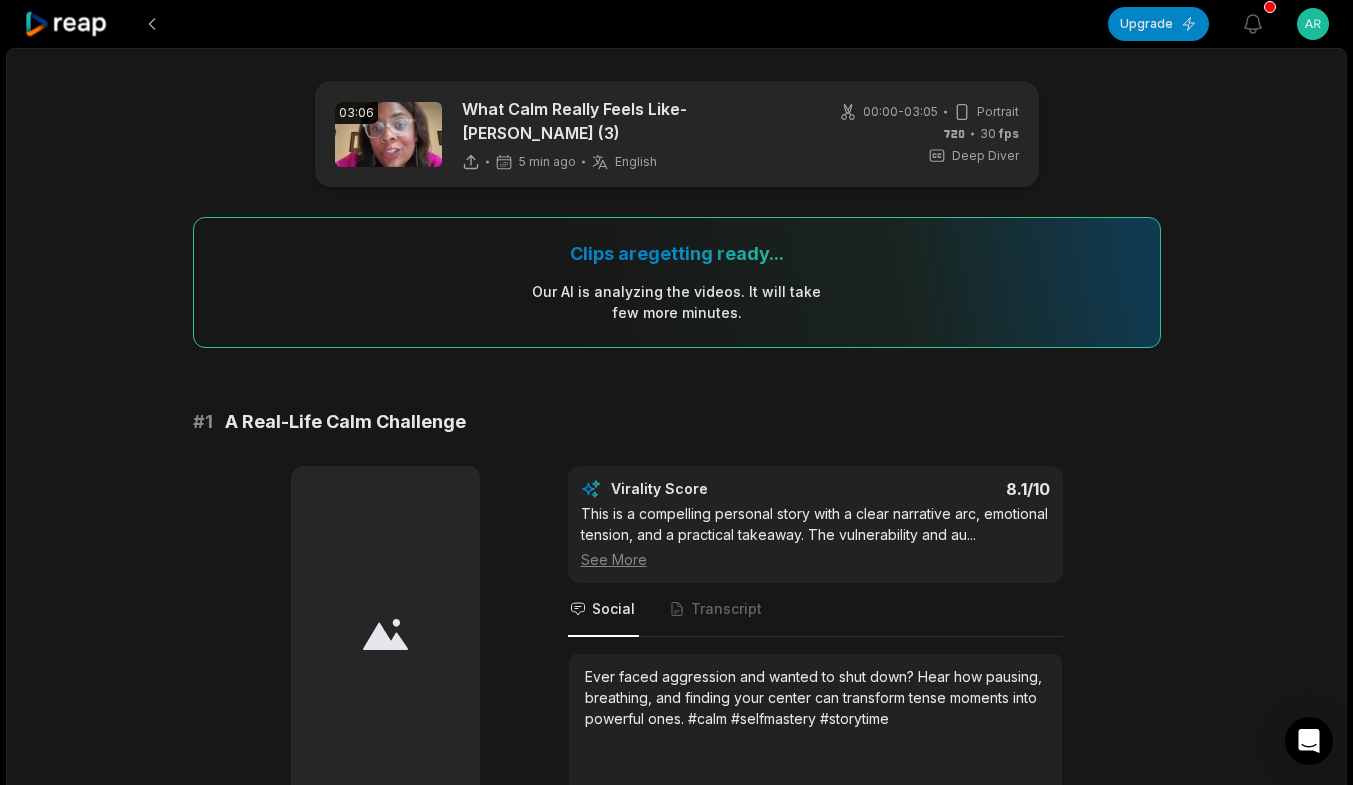 click on "00:00  -  03:05 Portrait 30   fps Deep Diver" at bounding box center (929, 134) 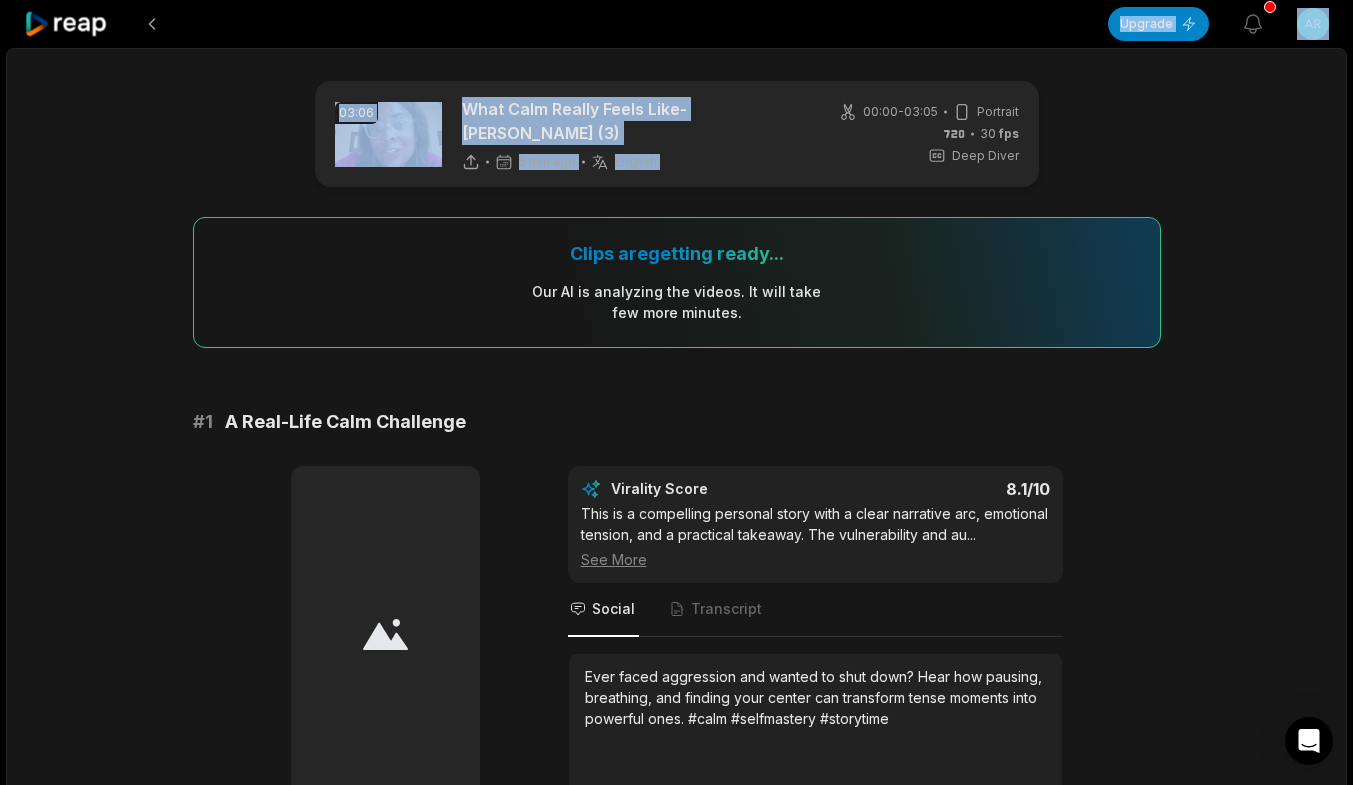 drag, startPoint x: 844, startPoint y: 116, endPoint x: 826, endPoint y: 84, distance: 36.71512 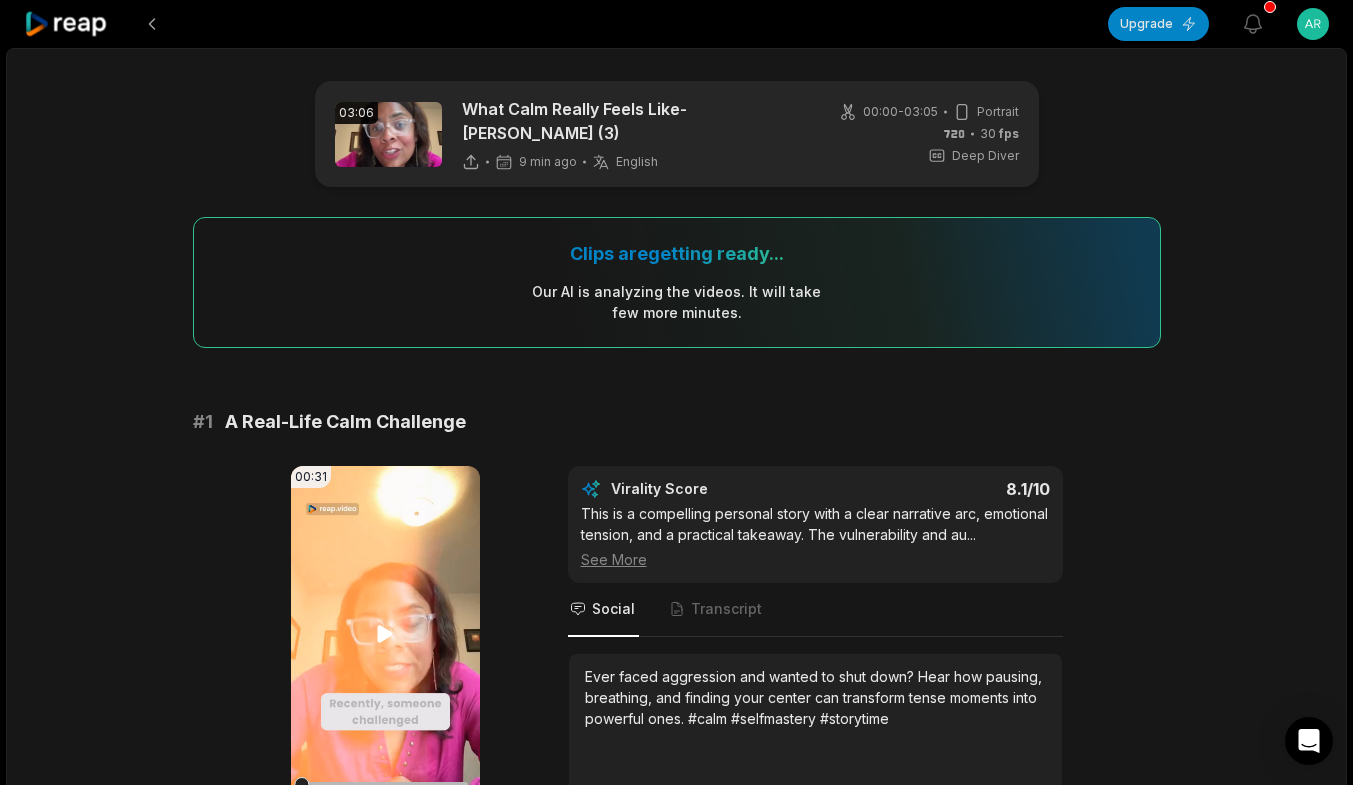click on "Your browser does not support mp4 format." at bounding box center [385, 634] 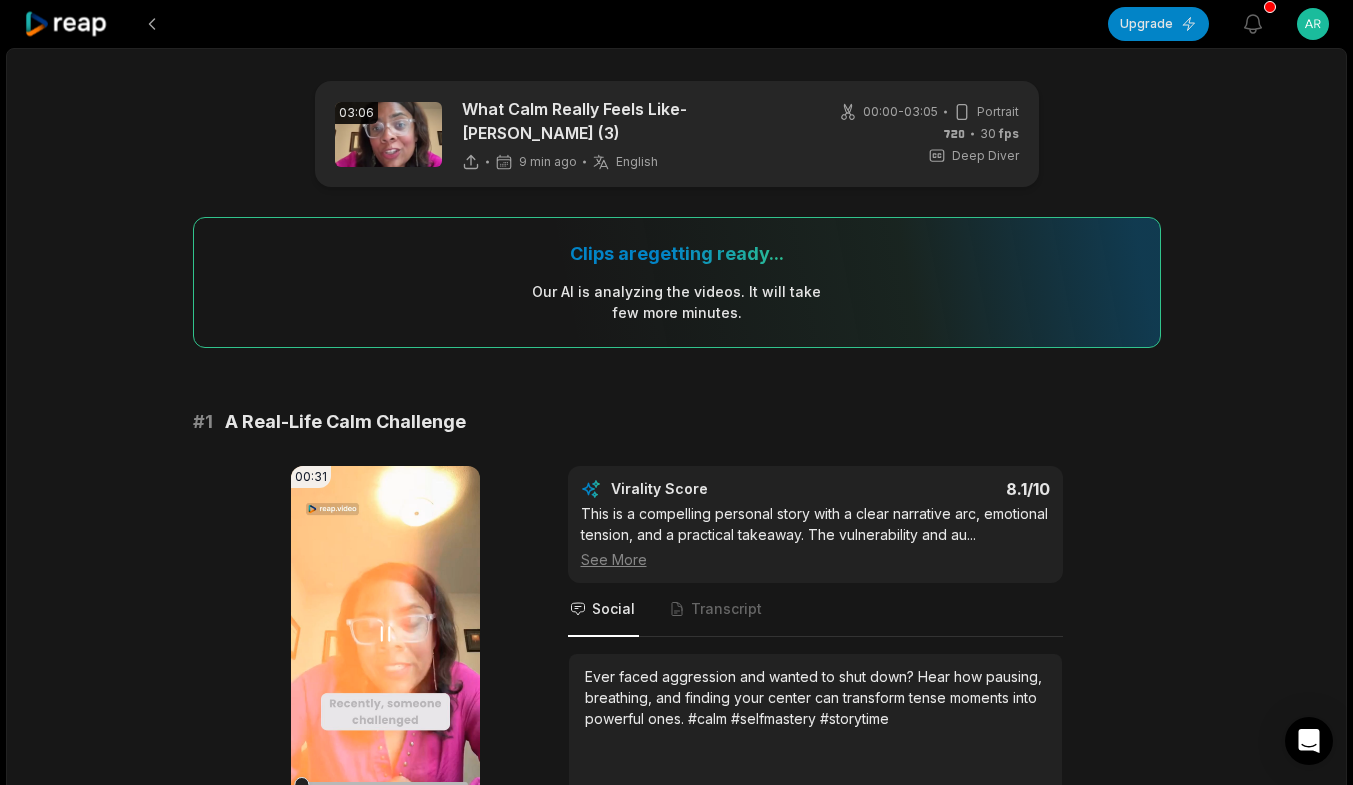 click on "Your browser does not support mp4 format." at bounding box center [385, 634] 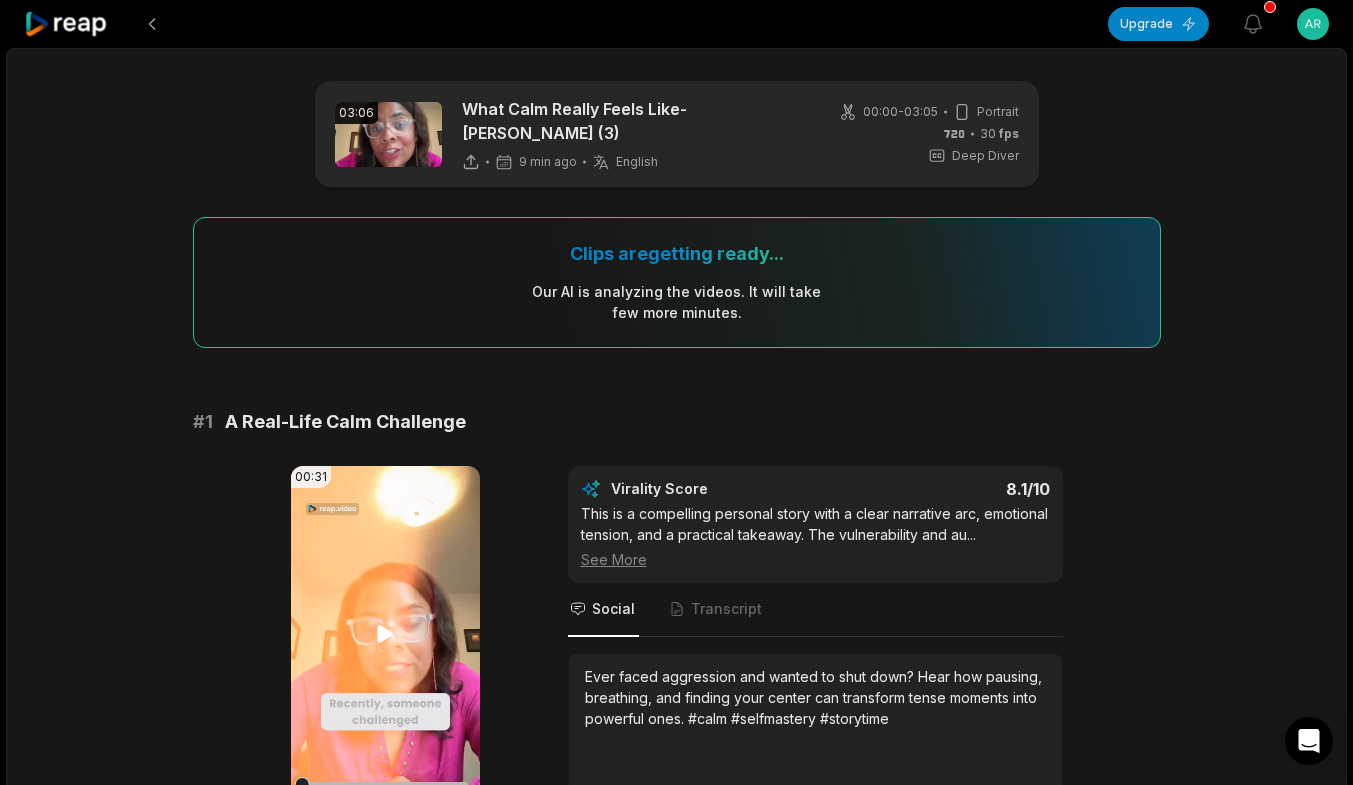 click on "Your browser does not support mp4 format." at bounding box center [385, 634] 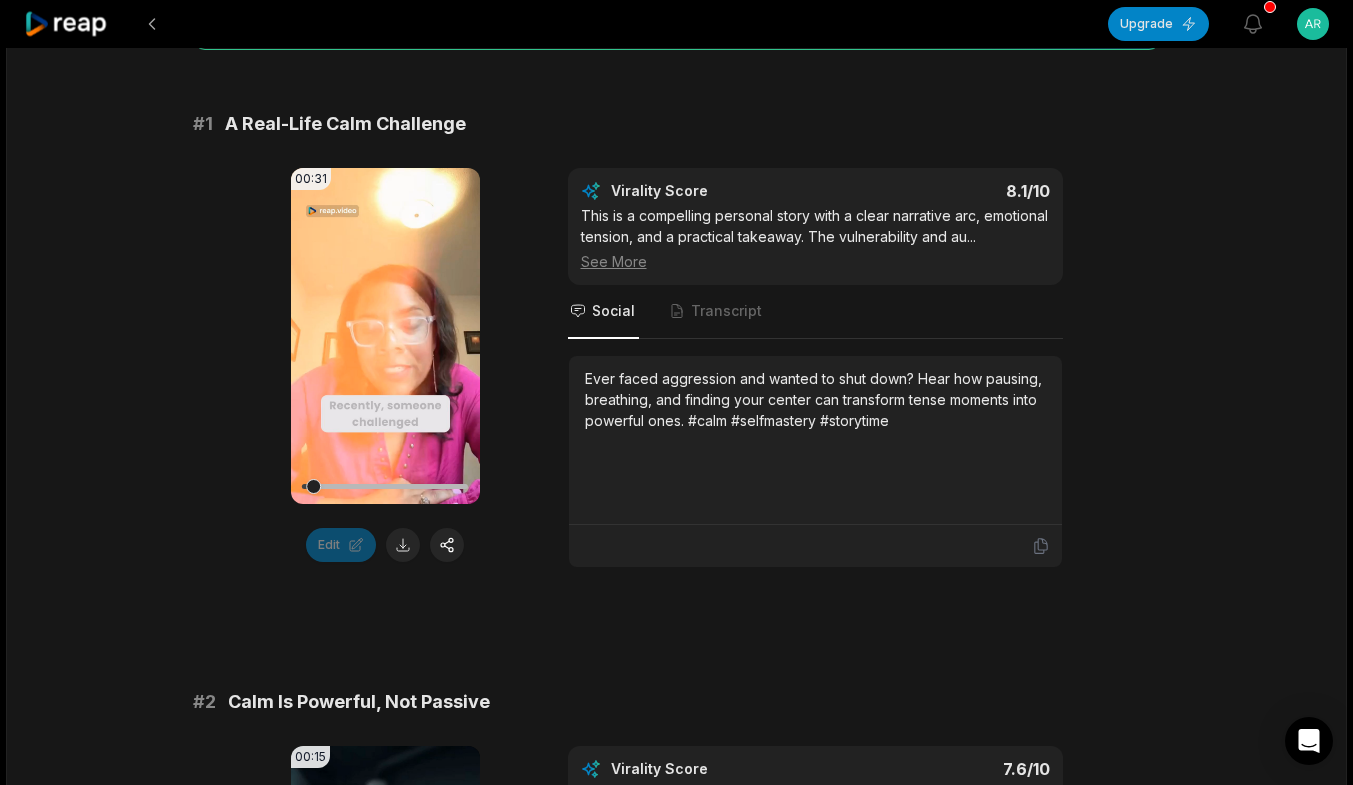 scroll, scrollTop: 295, scrollLeft: 0, axis: vertical 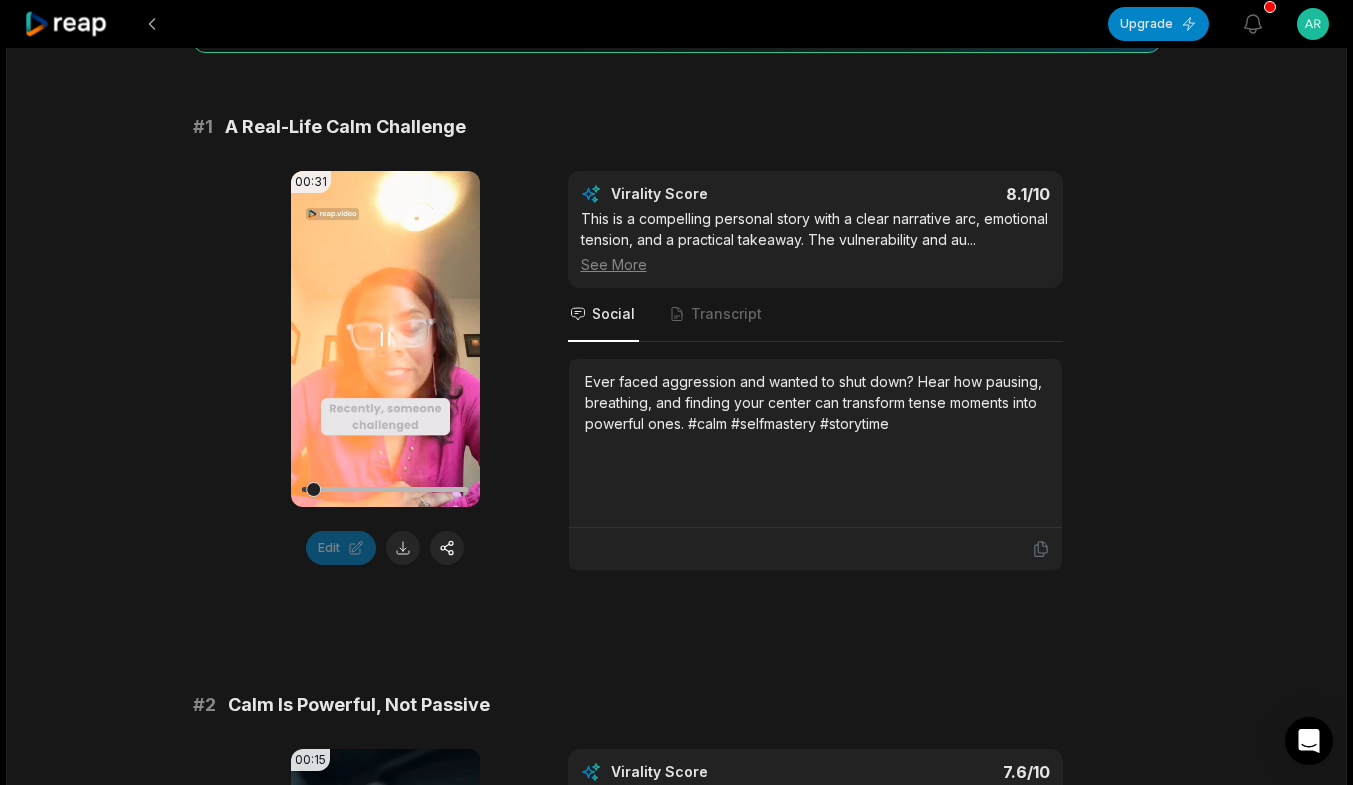 click 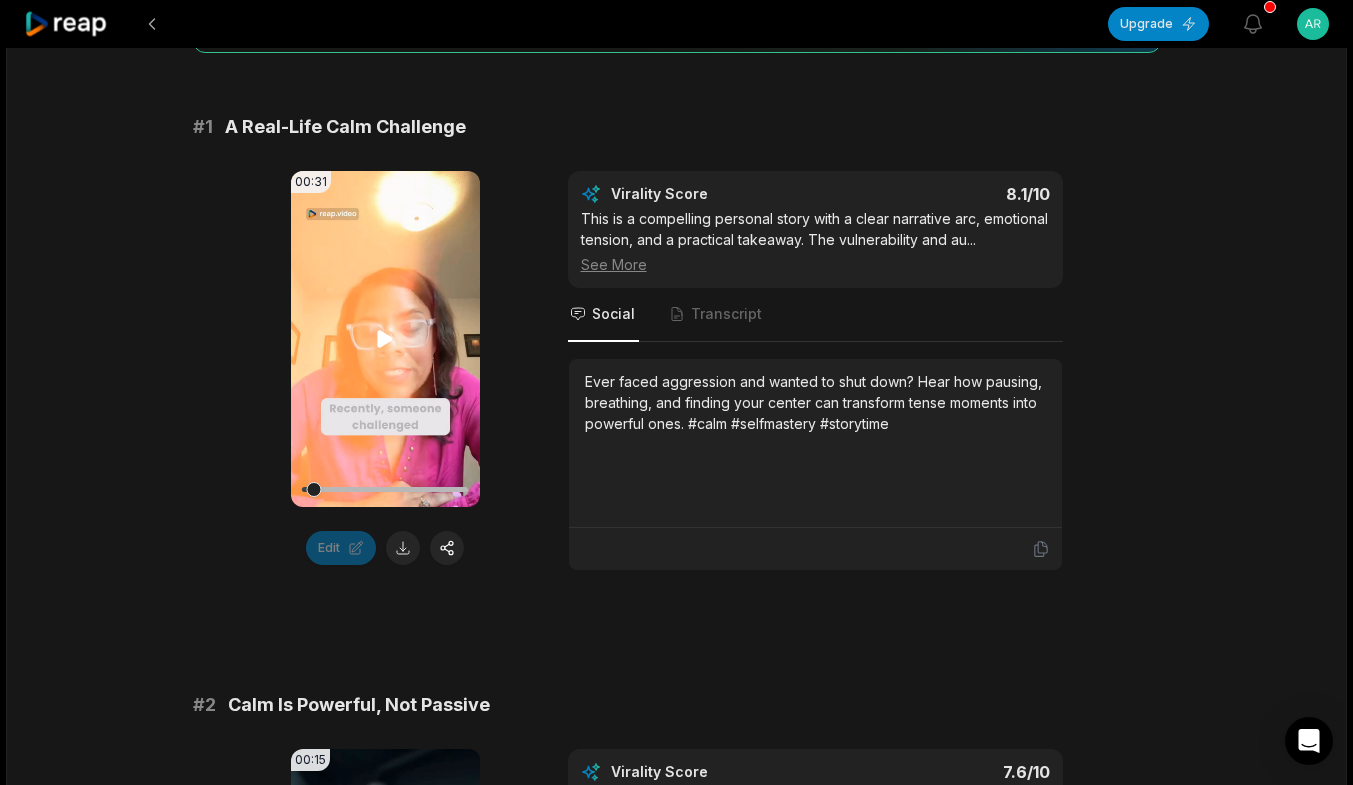 click 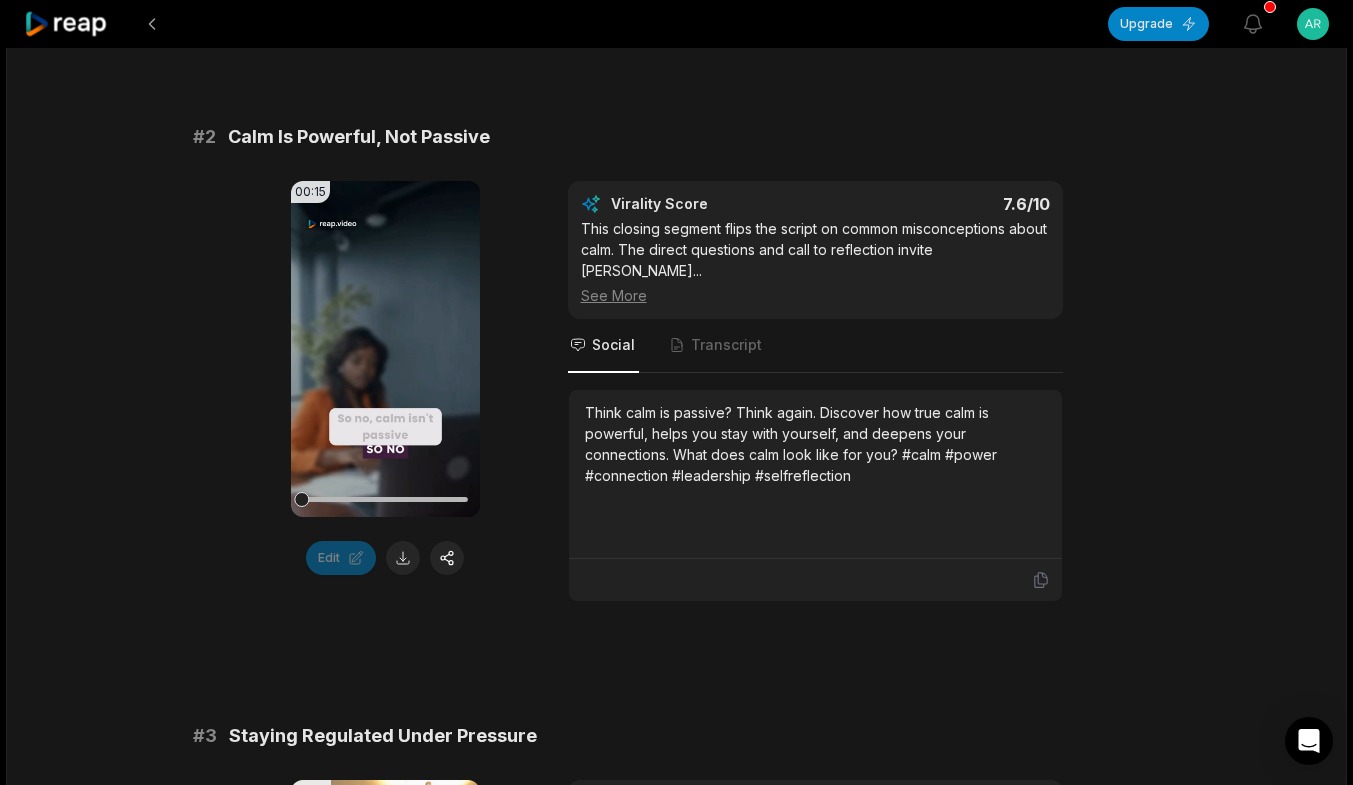scroll, scrollTop: 902, scrollLeft: 0, axis: vertical 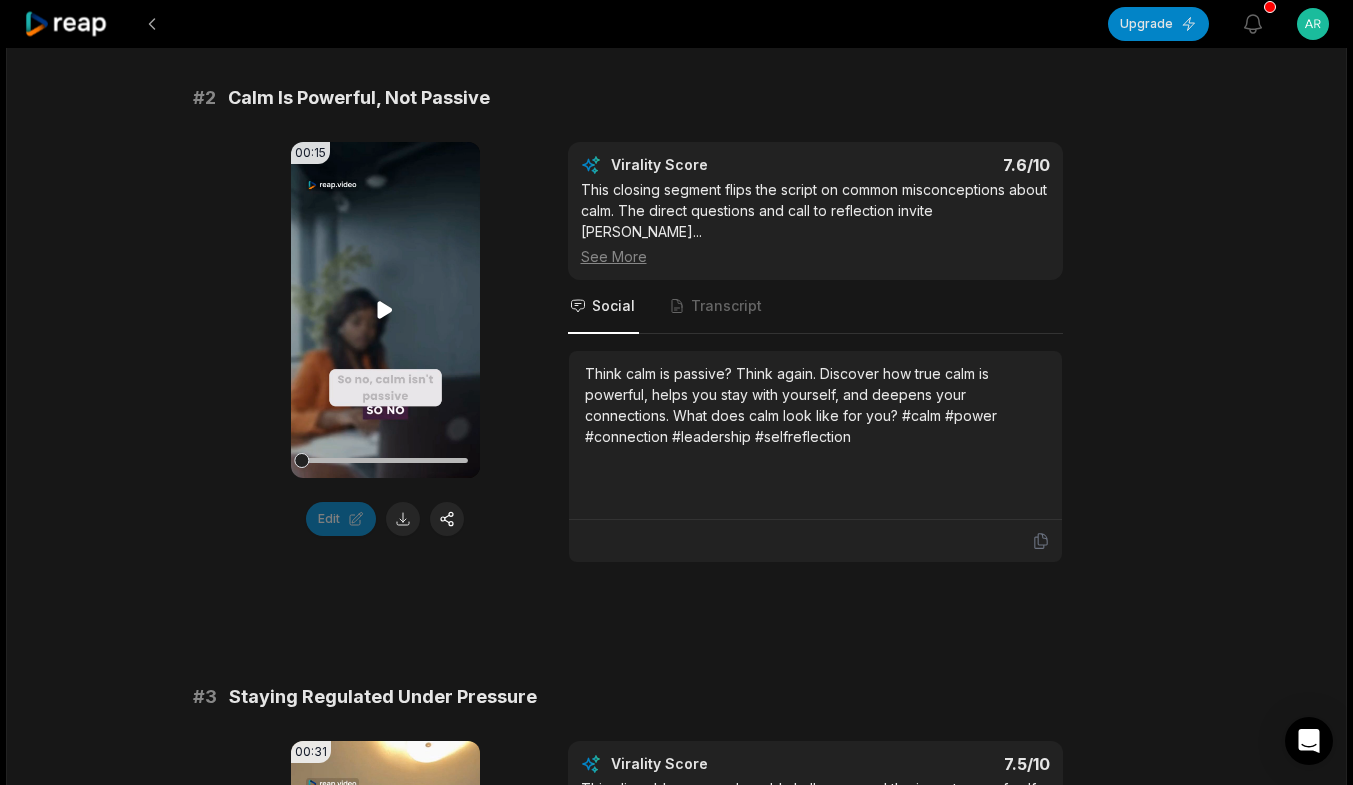 click 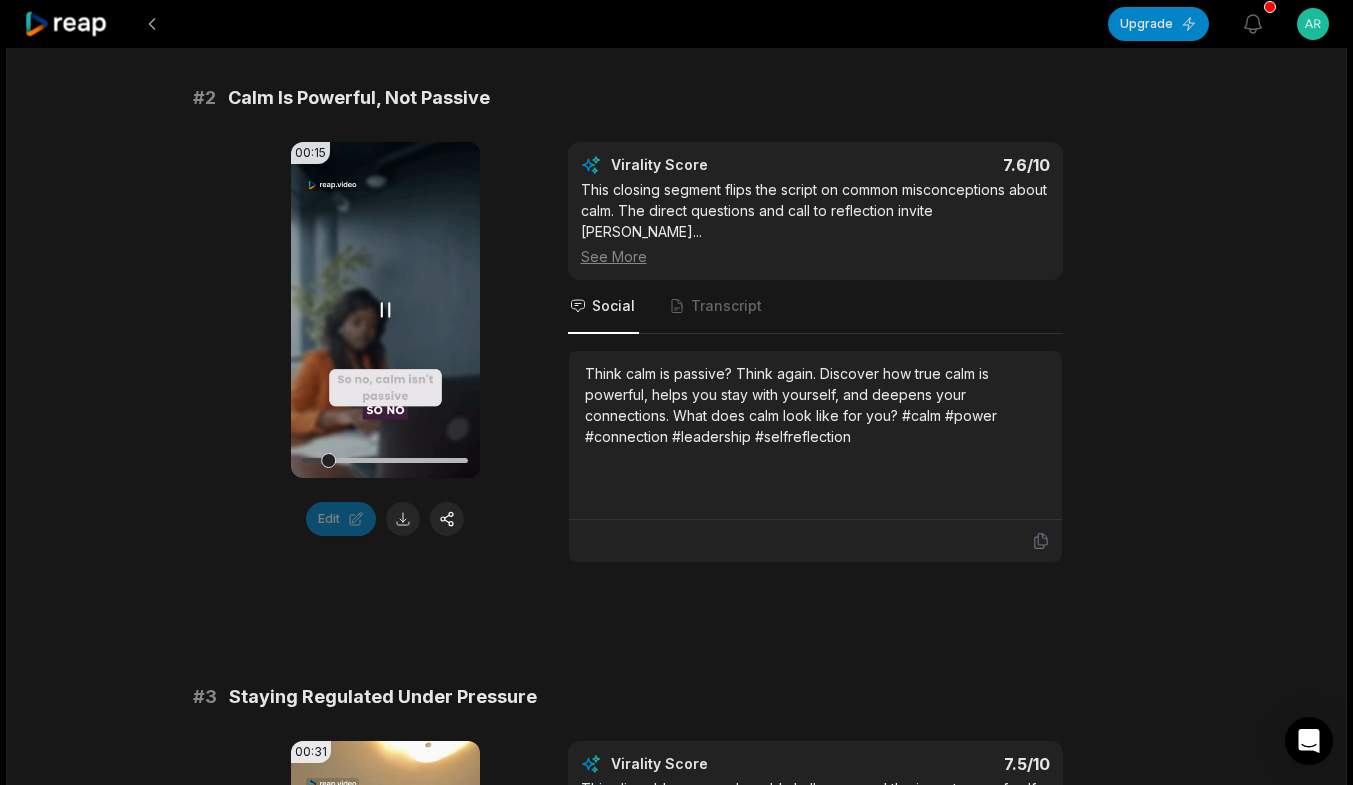 click 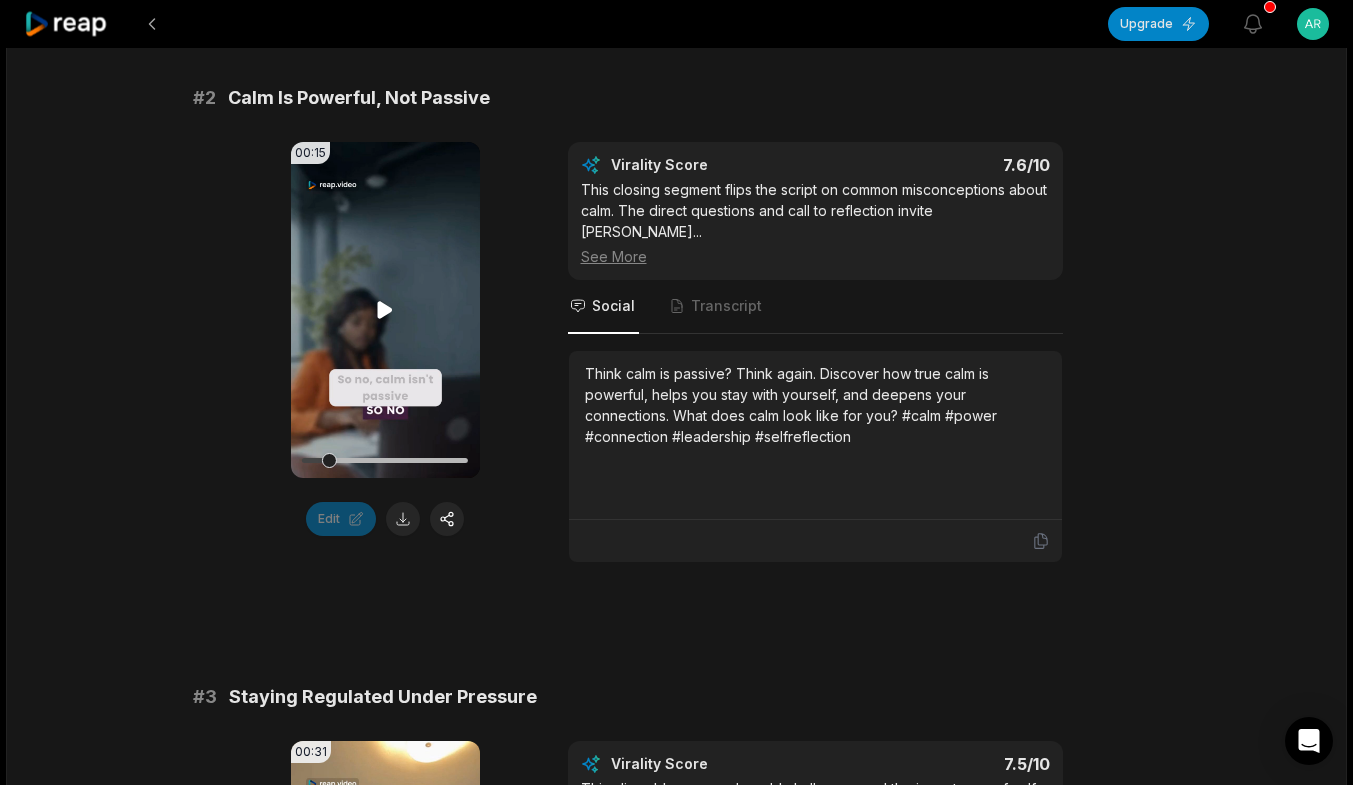 click 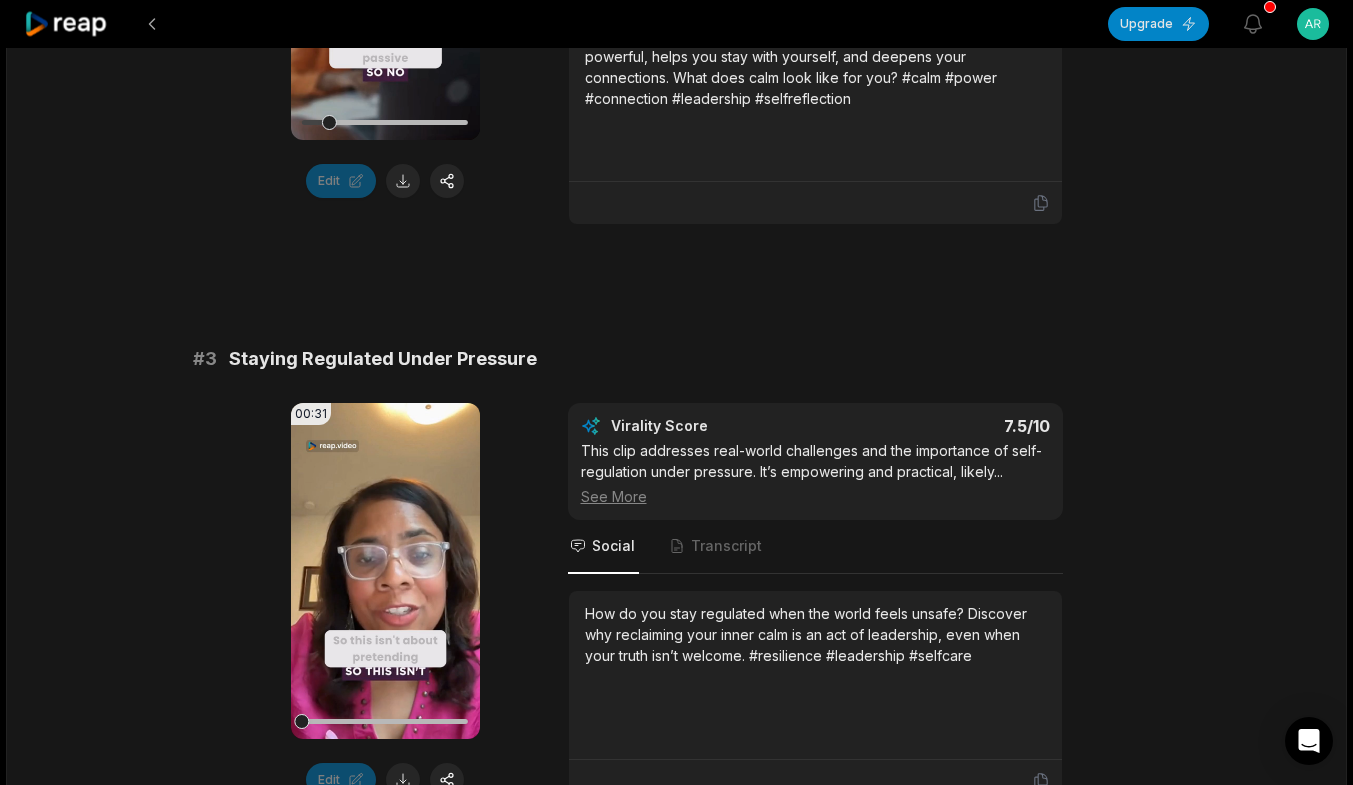 scroll, scrollTop: 1245, scrollLeft: 0, axis: vertical 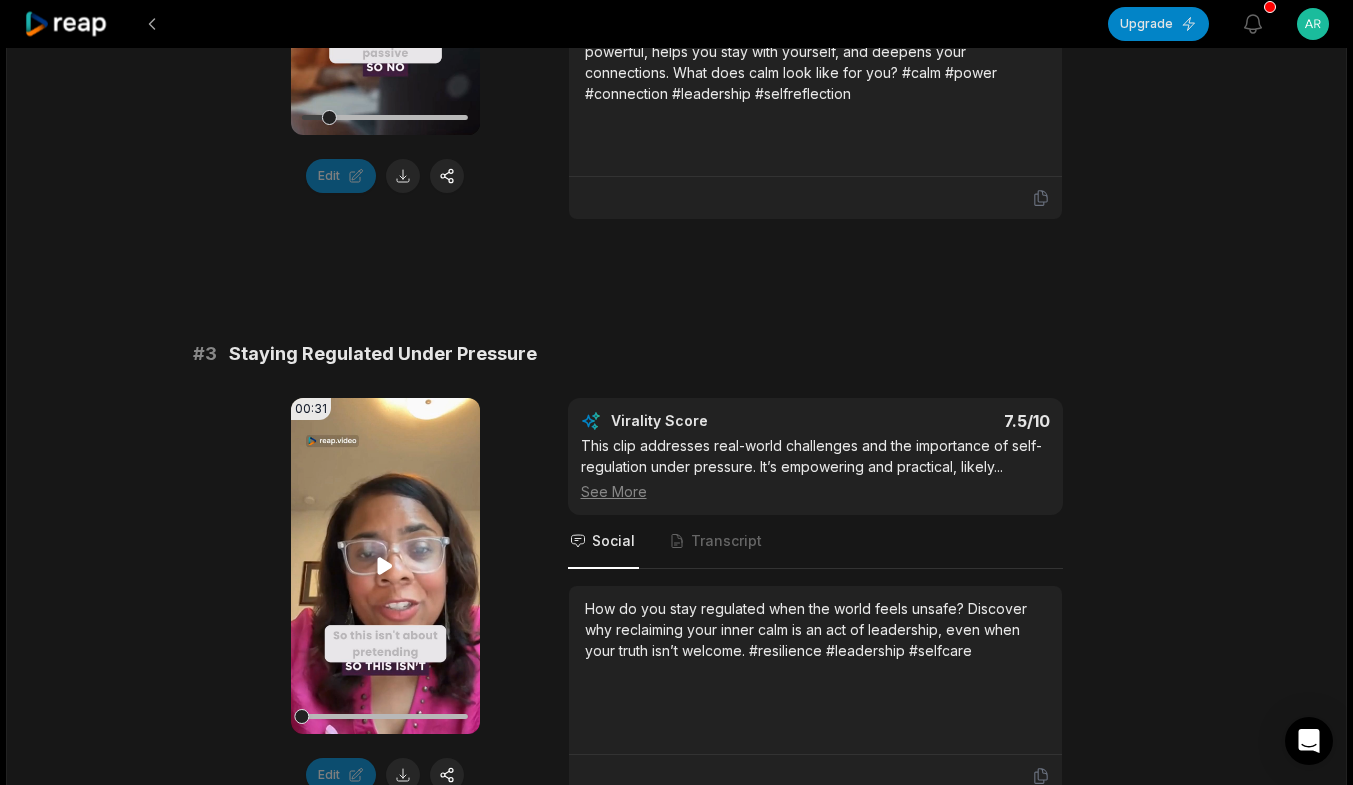 click on "Your browser does not support mp4 format." at bounding box center [385, 566] 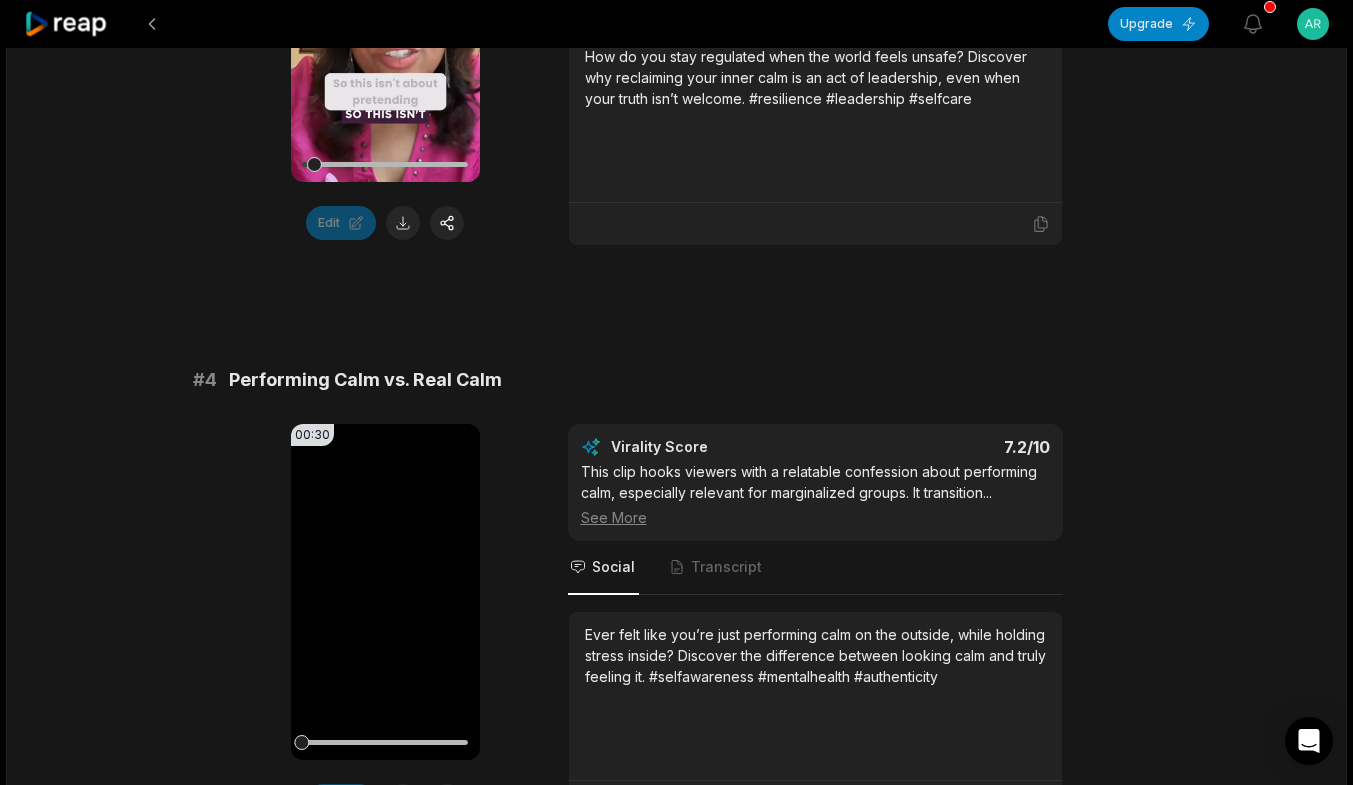 scroll, scrollTop: 1800, scrollLeft: 0, axis: vertical 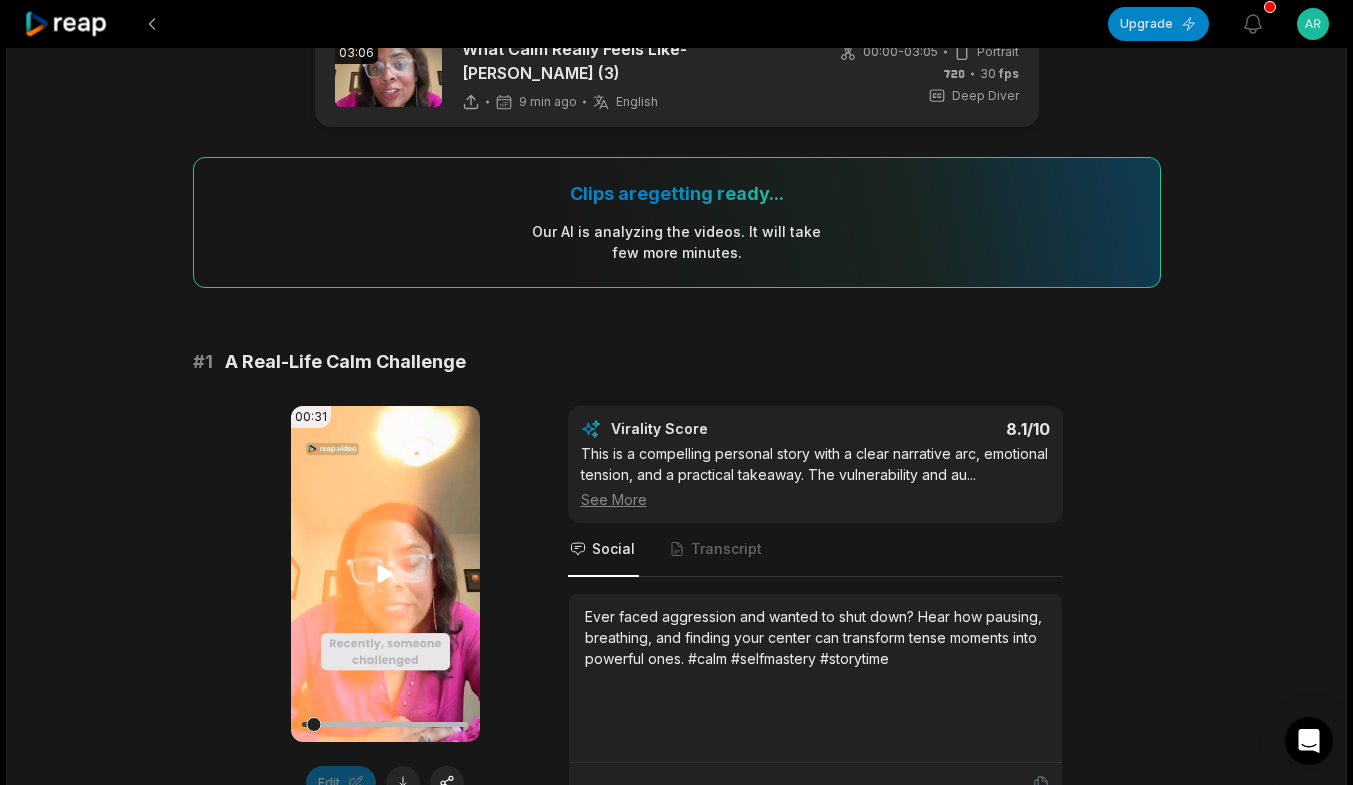 click 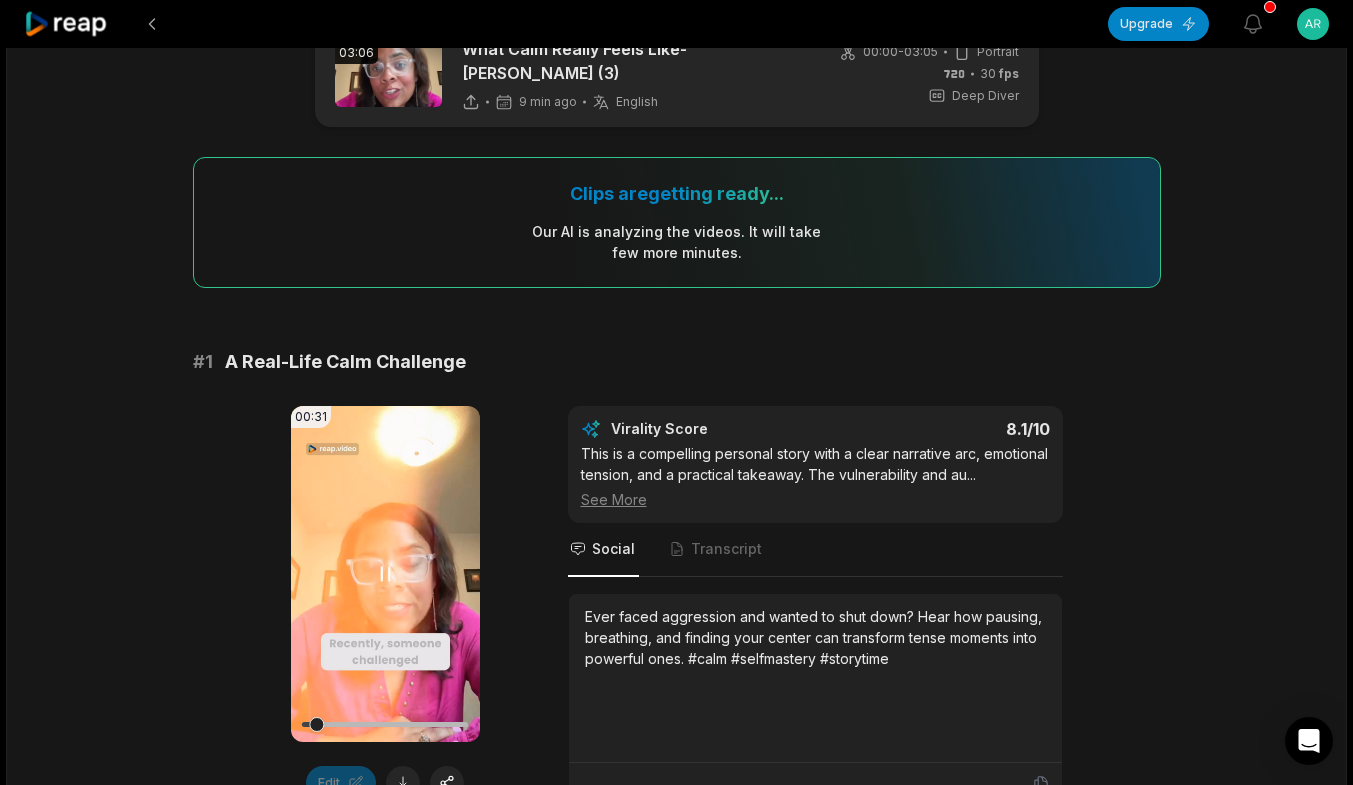 click 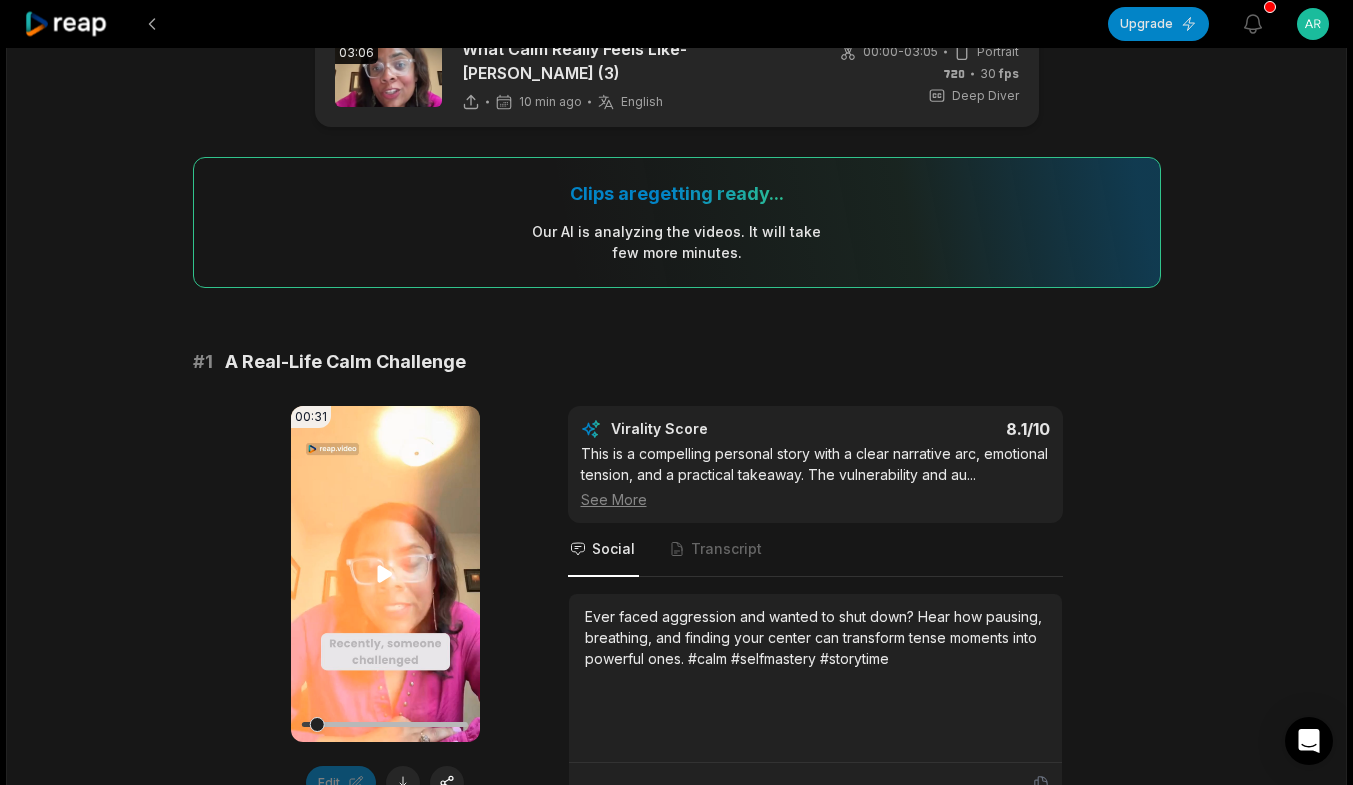 click 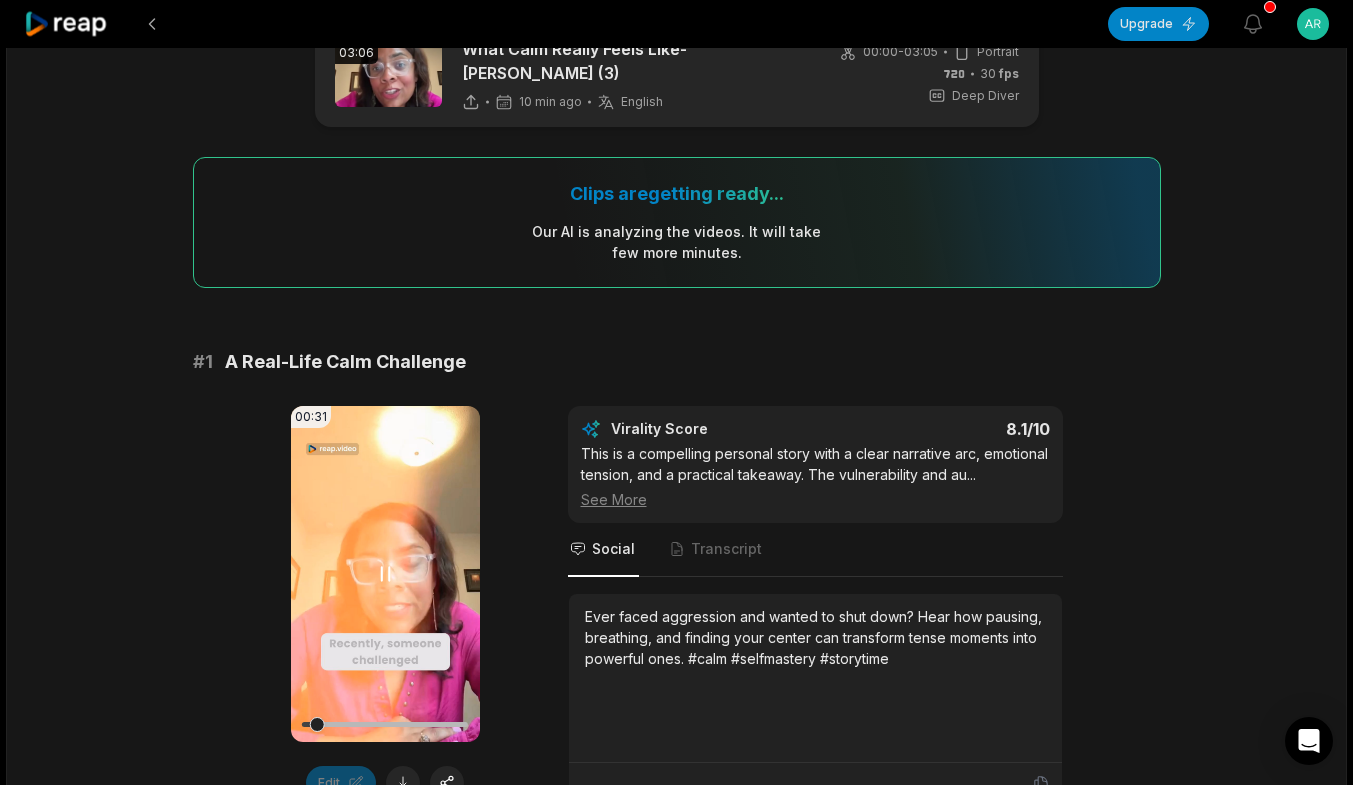 click 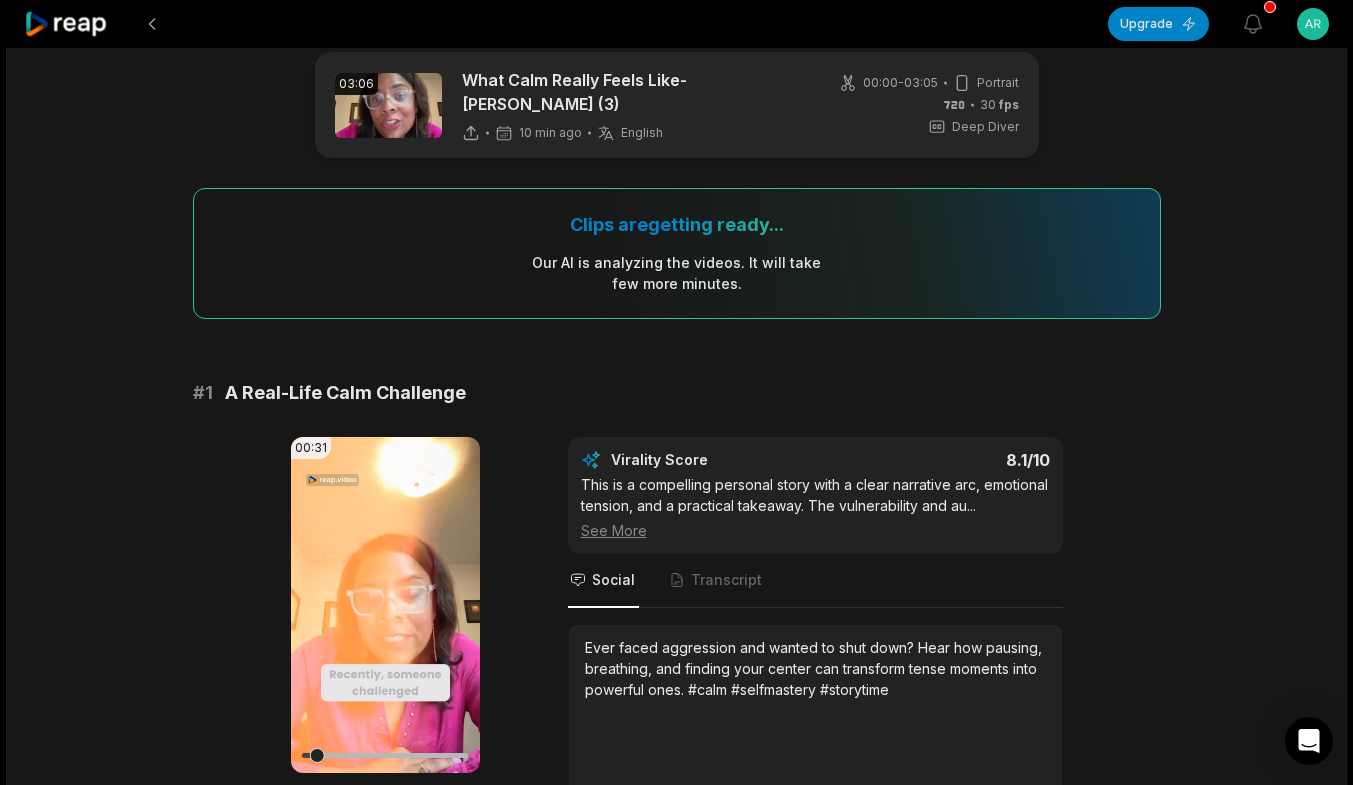 scroll, scrollTop: 0, scrollLeft: 0, axis: both 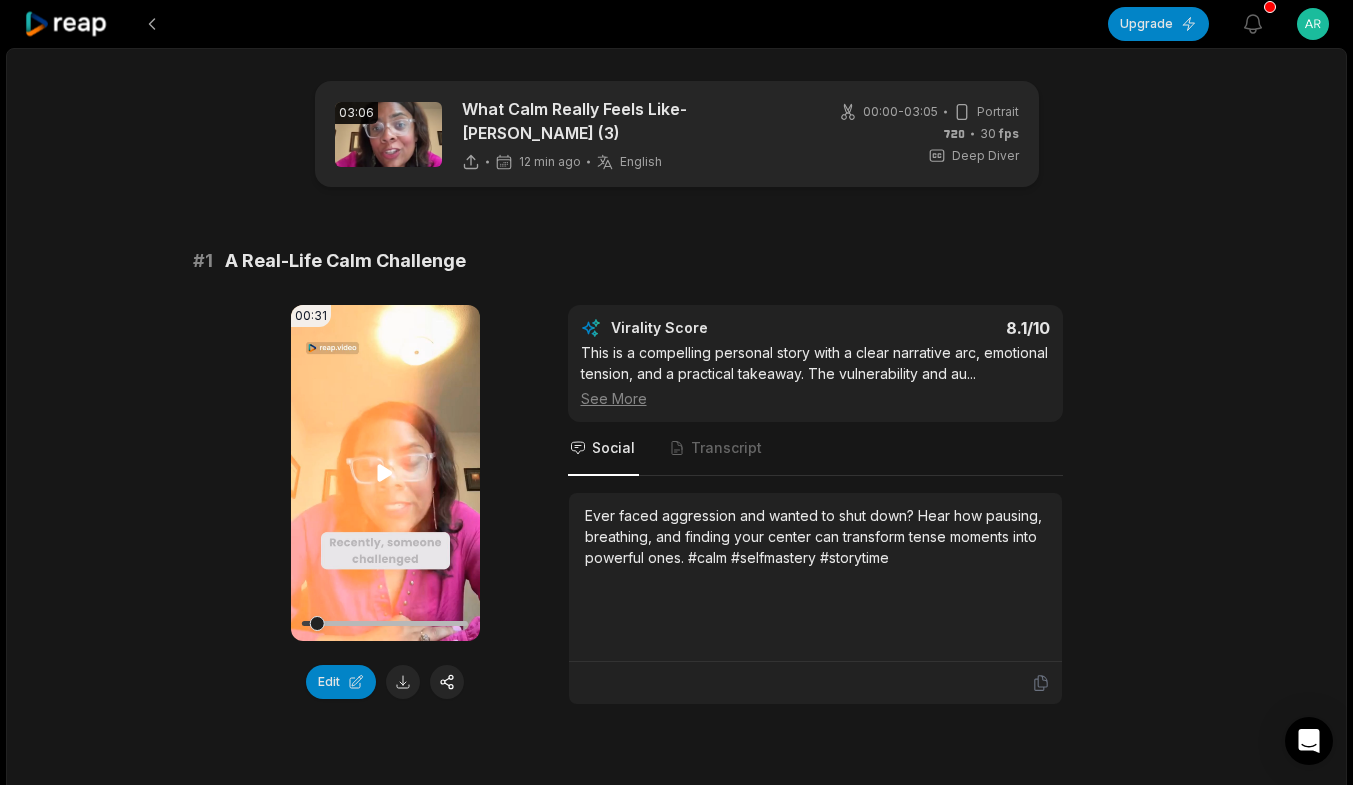 click on "Your browser does not support mp4 format." at bounding box center (385, 473) 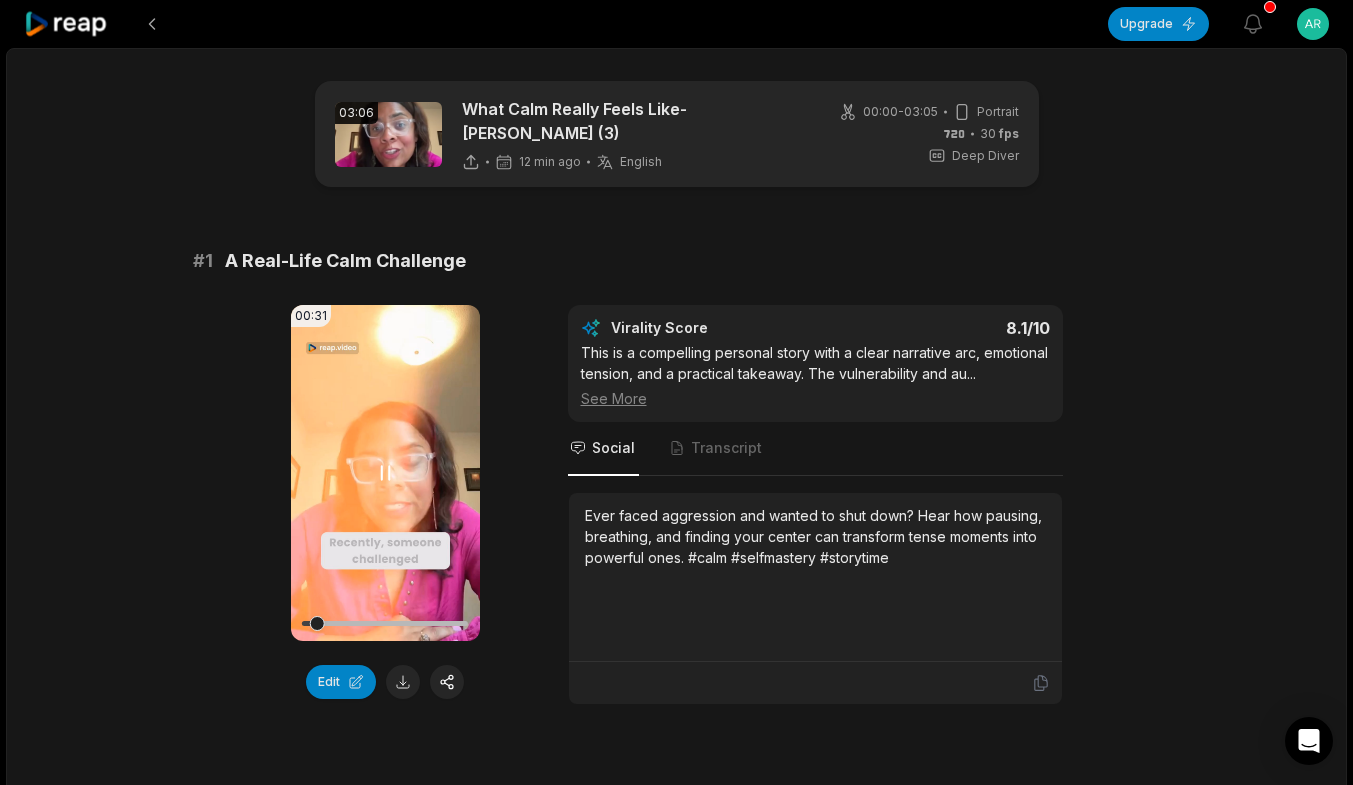 click 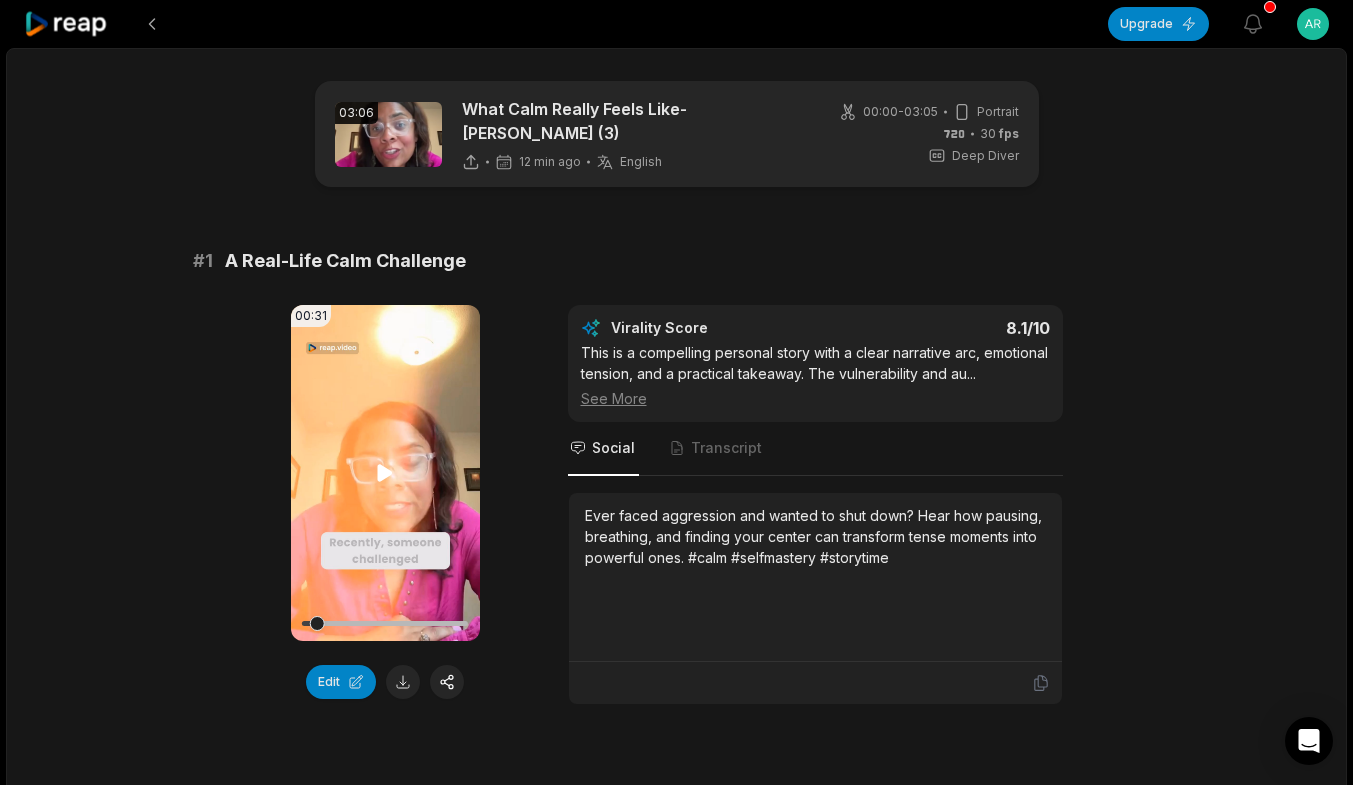 click 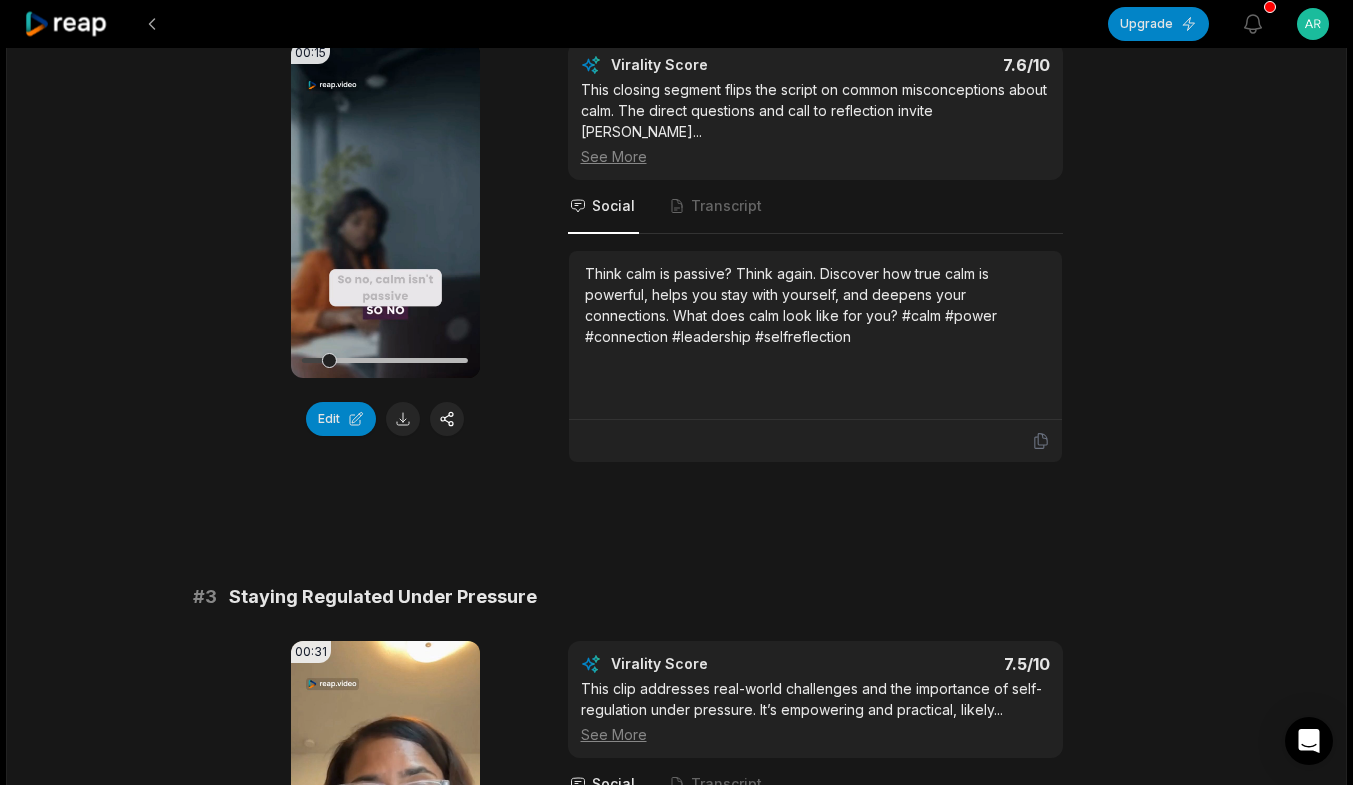scroll, scrollTop: 837, scrollLeft: 0, axis: vertical 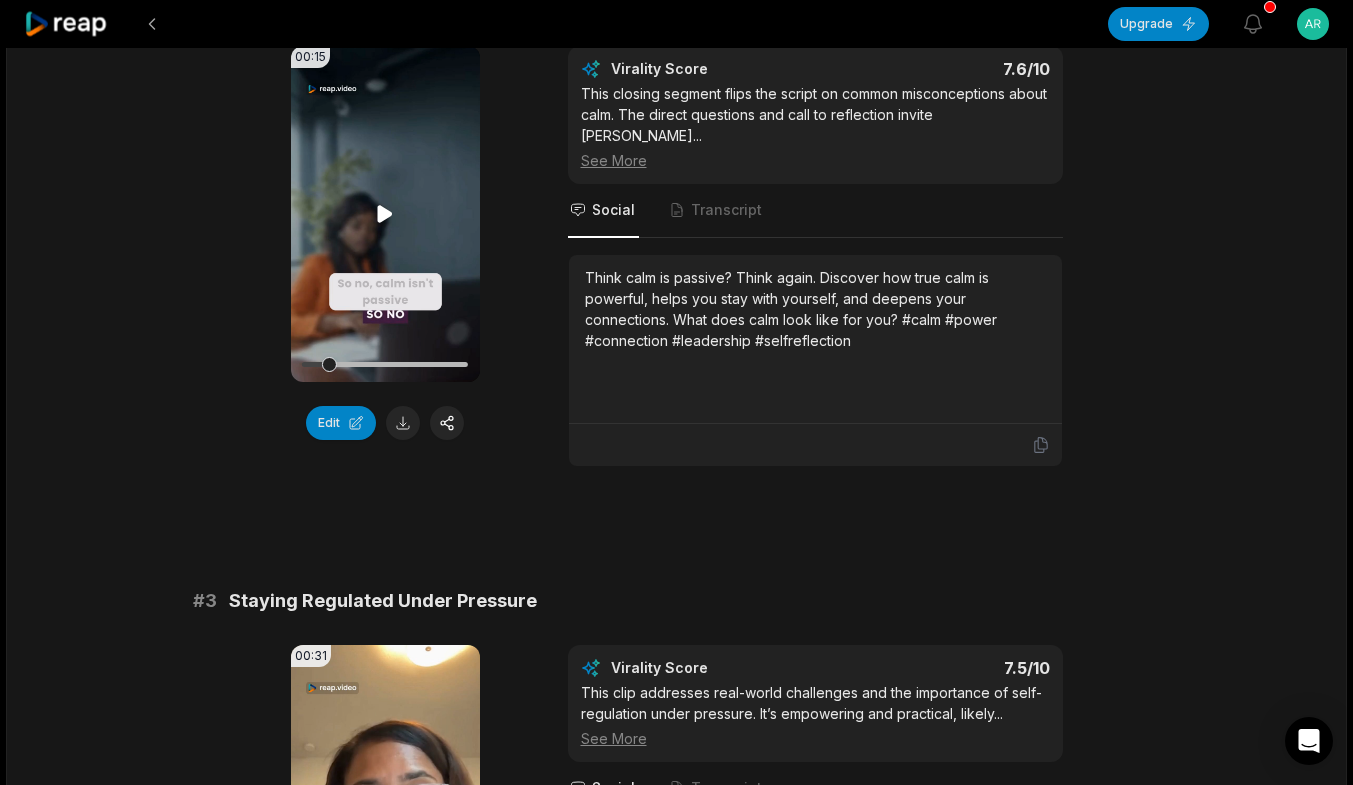 click 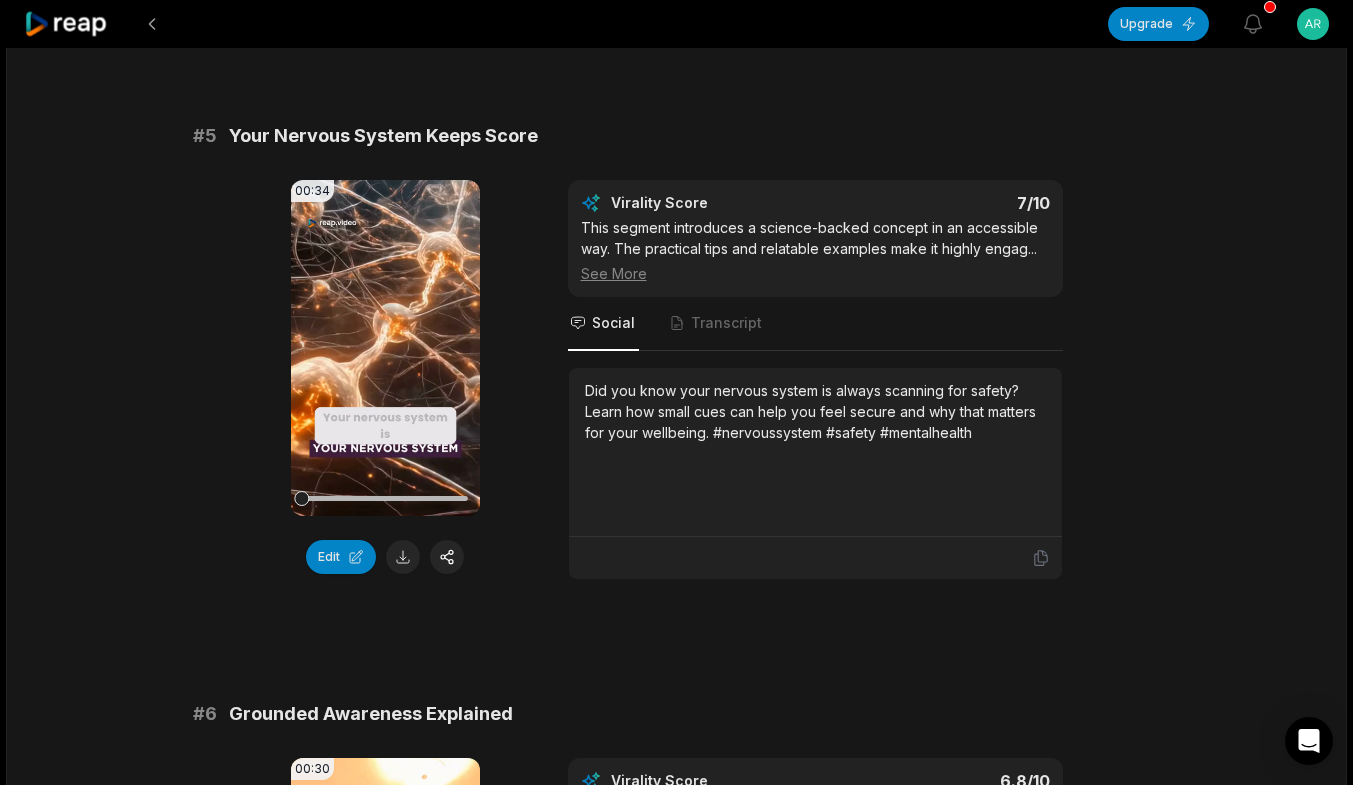 scroll, scrollTop: 2460, scrollLeft: 0, axis: vertical 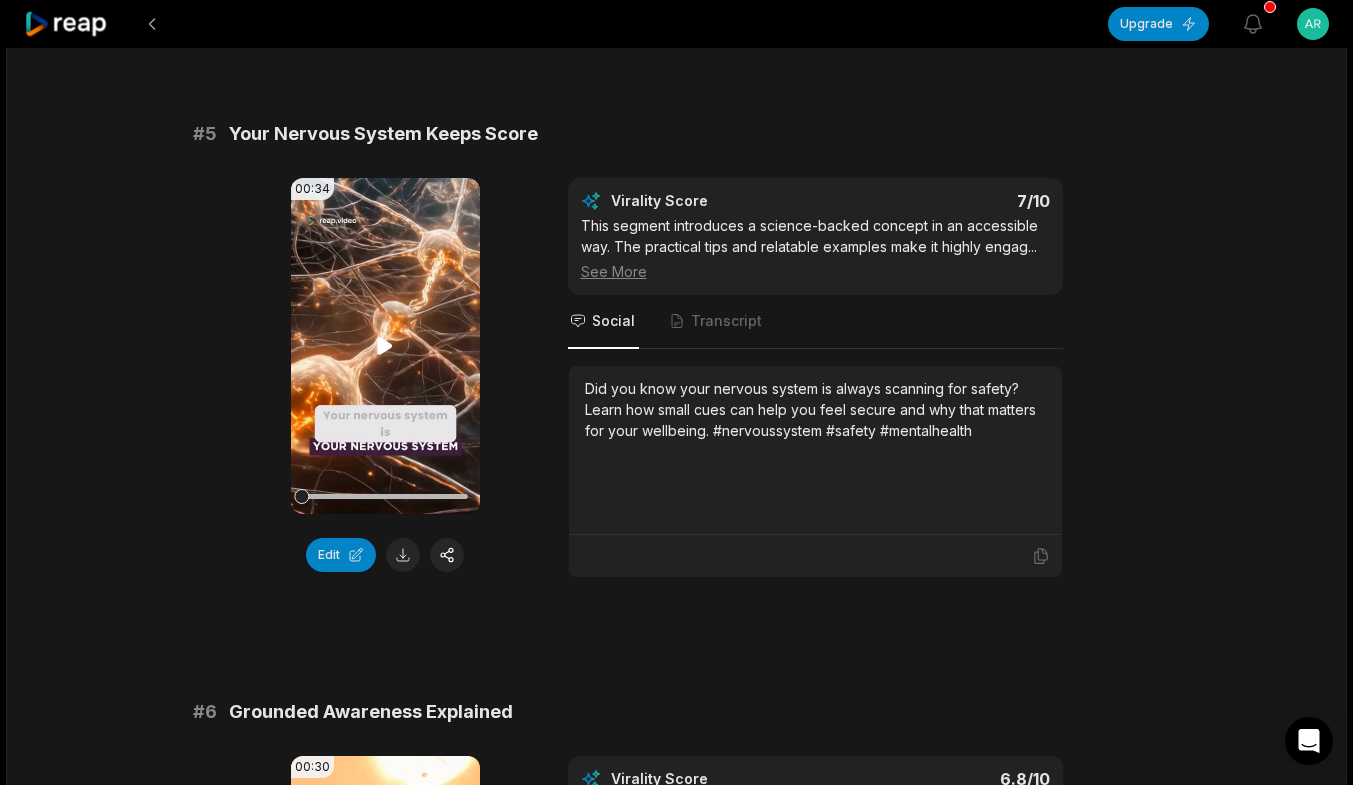 click 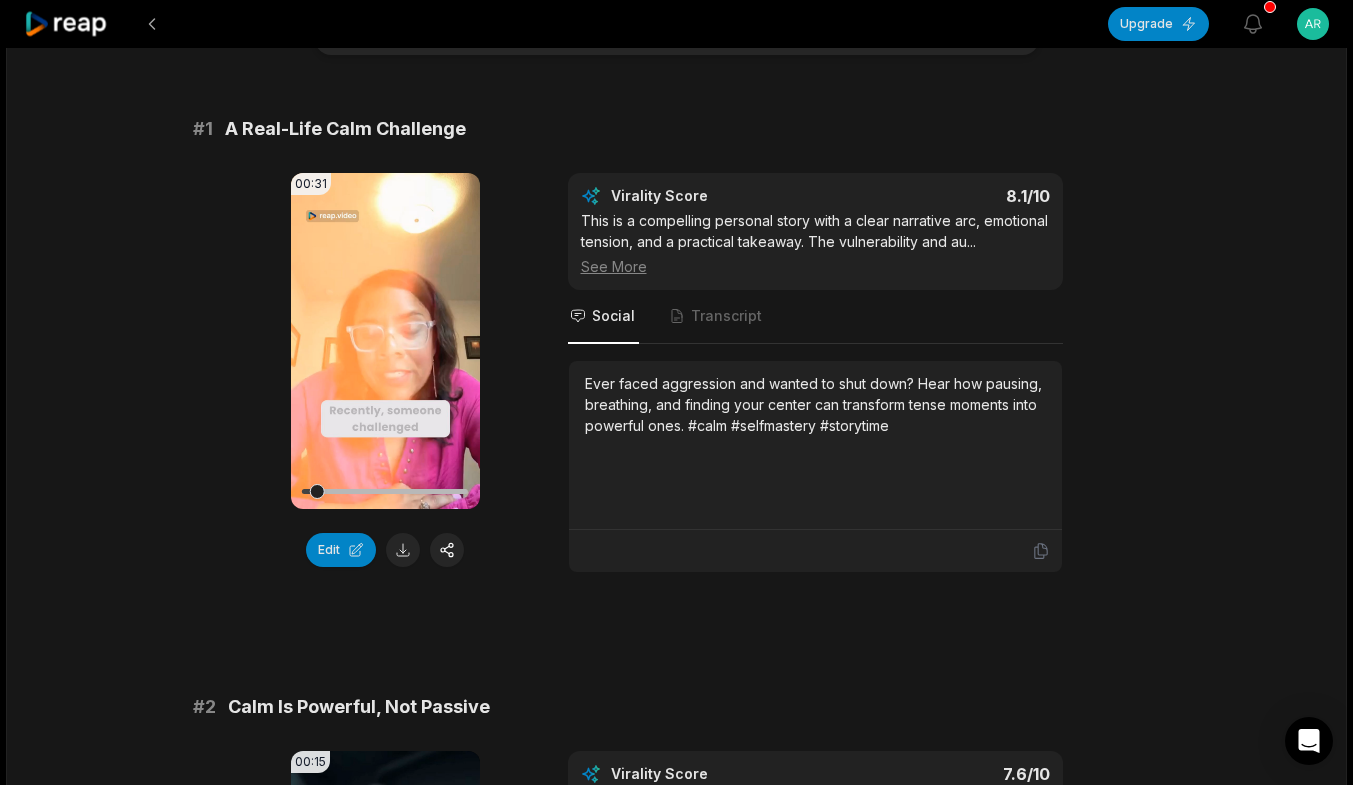 scroll, scrollTop: 0, scrollLeft: 0, axis: both 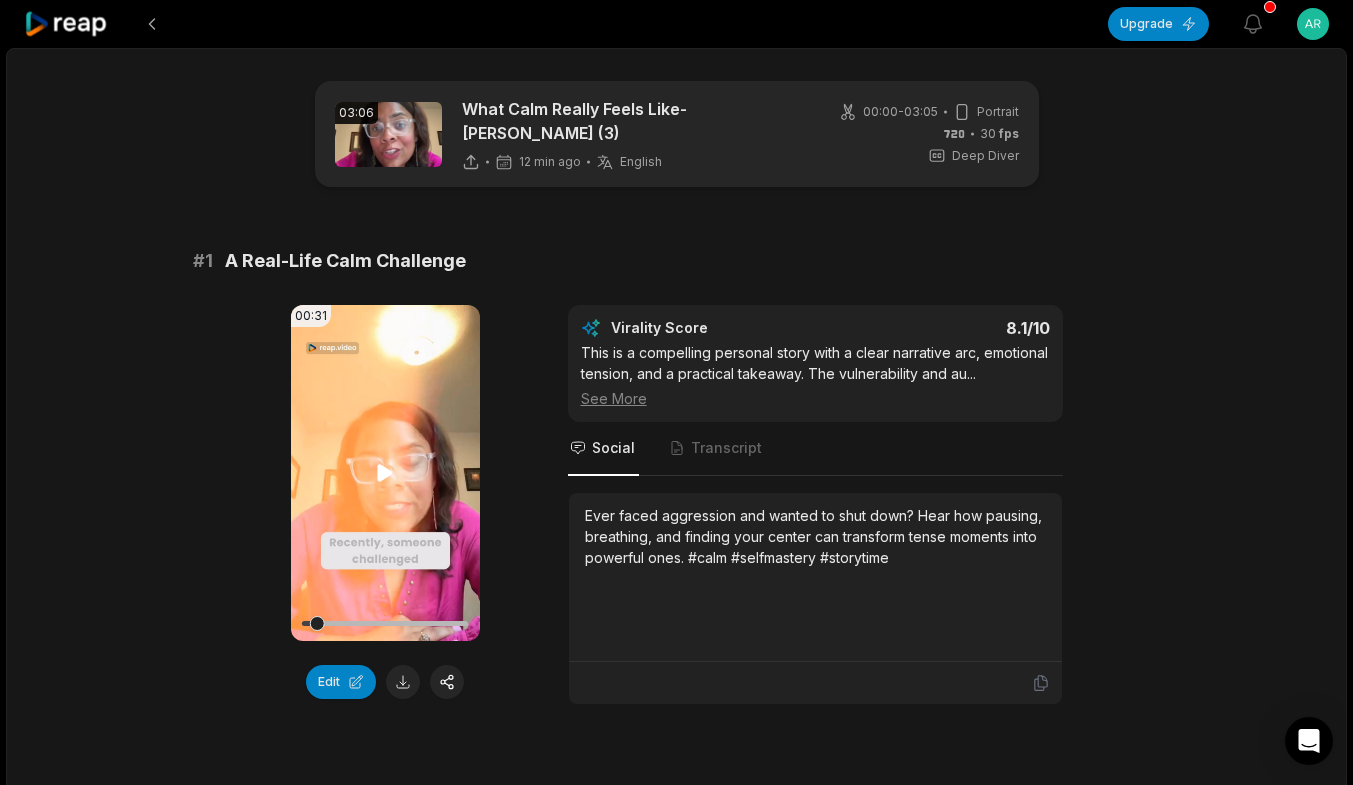 click 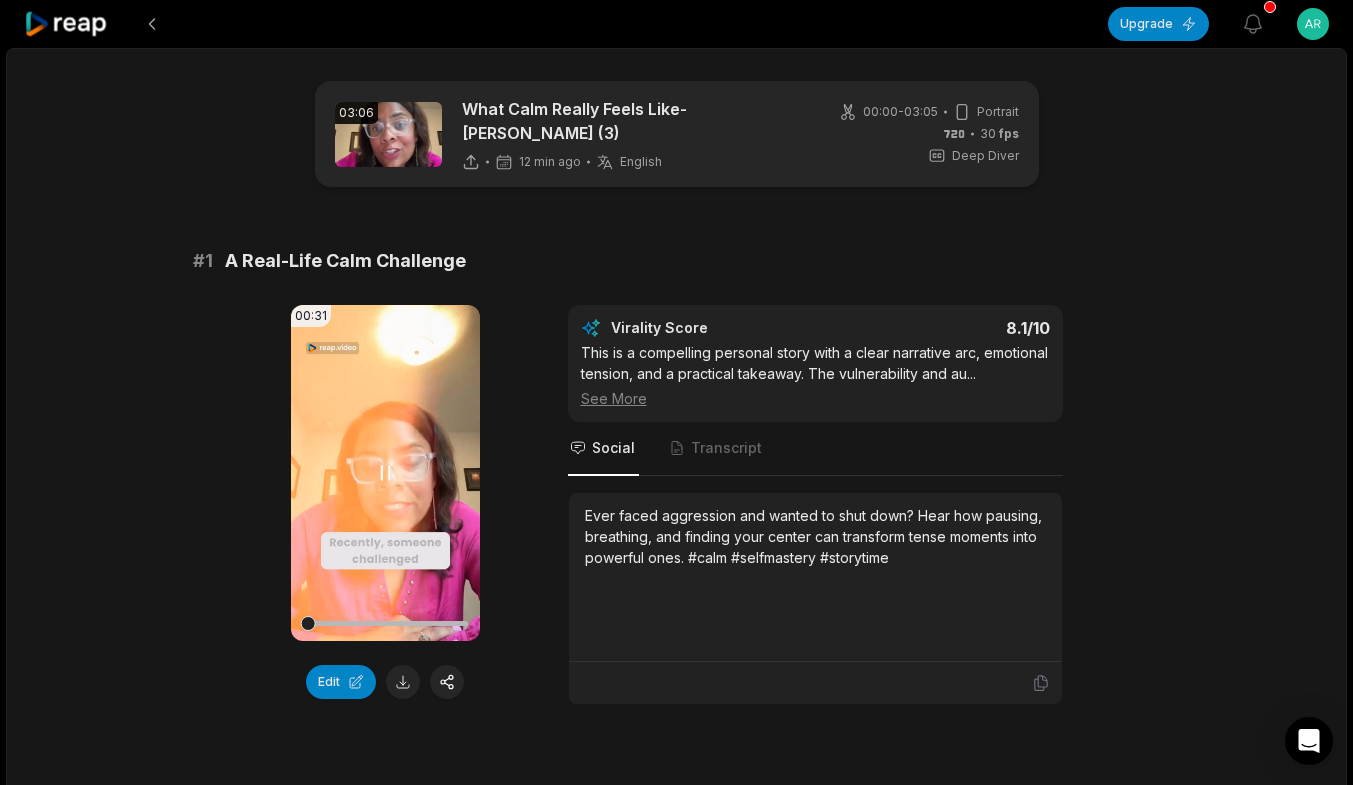 click at bounding box center [385, 623] 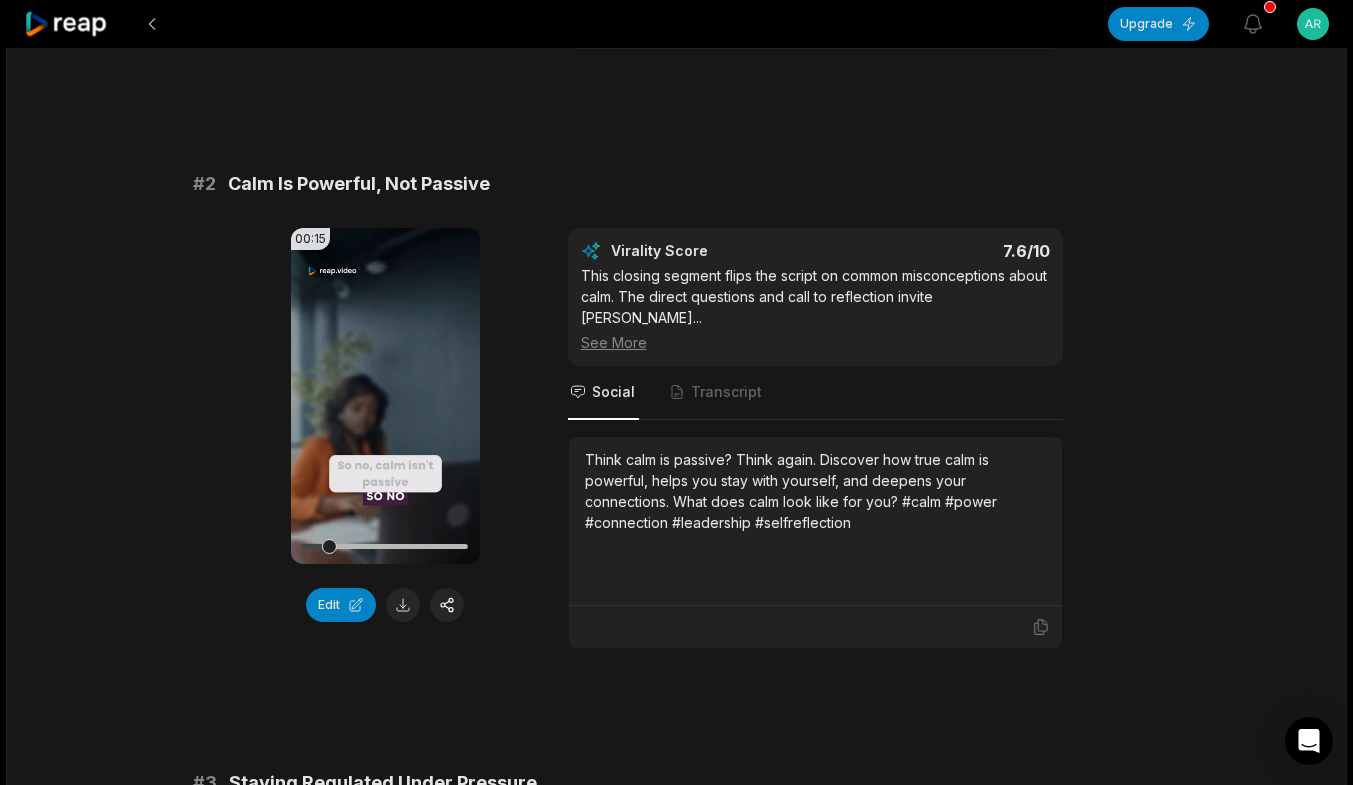 scroll, scrollTop: 645, scrollLeft: 0, axis: vertical 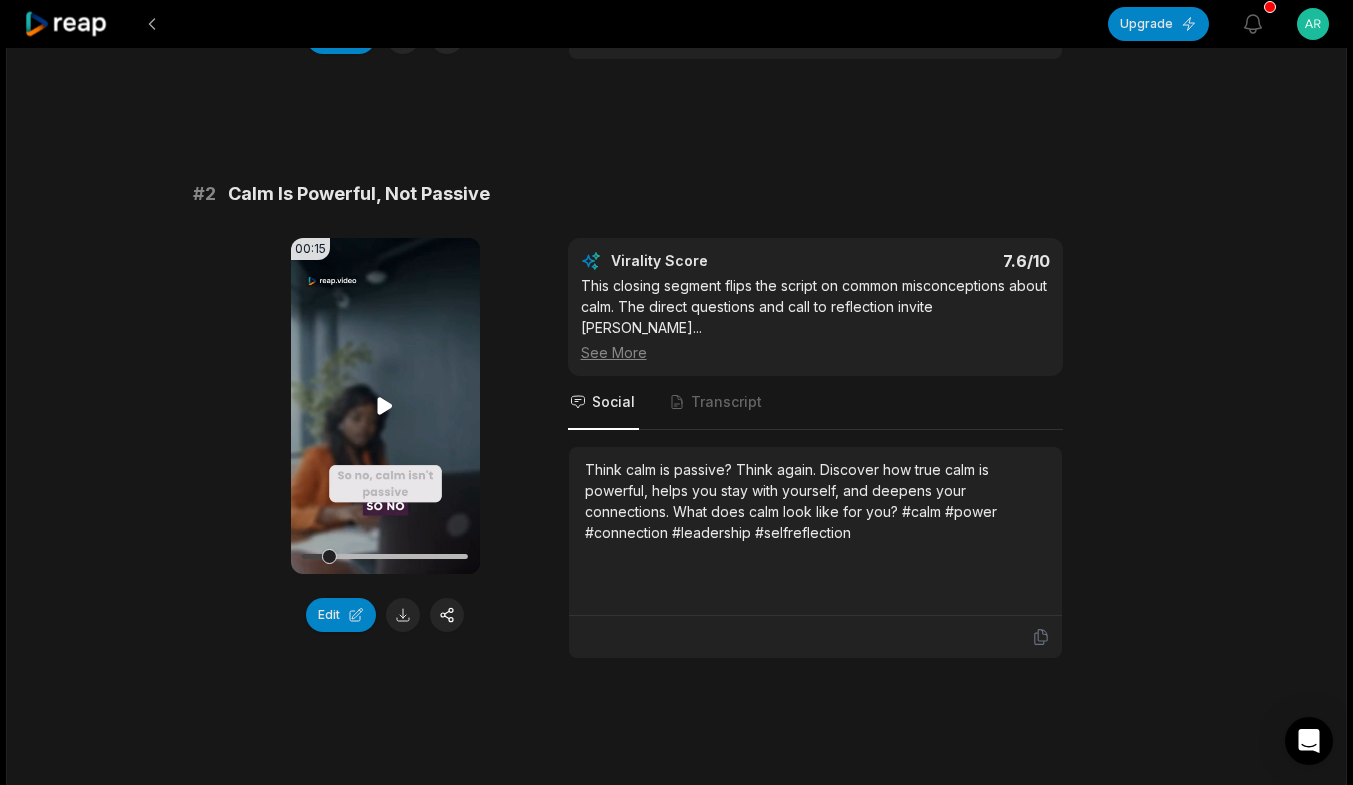 click 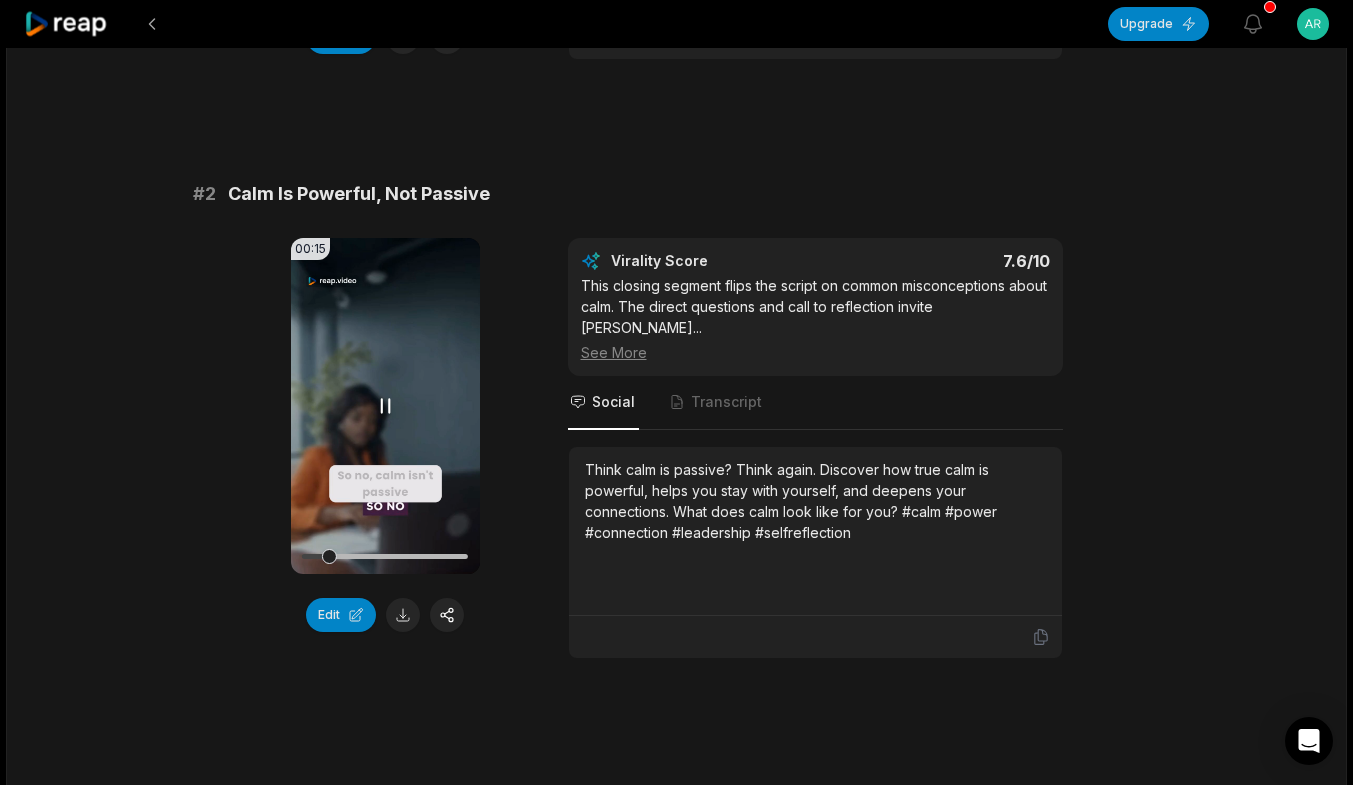 click 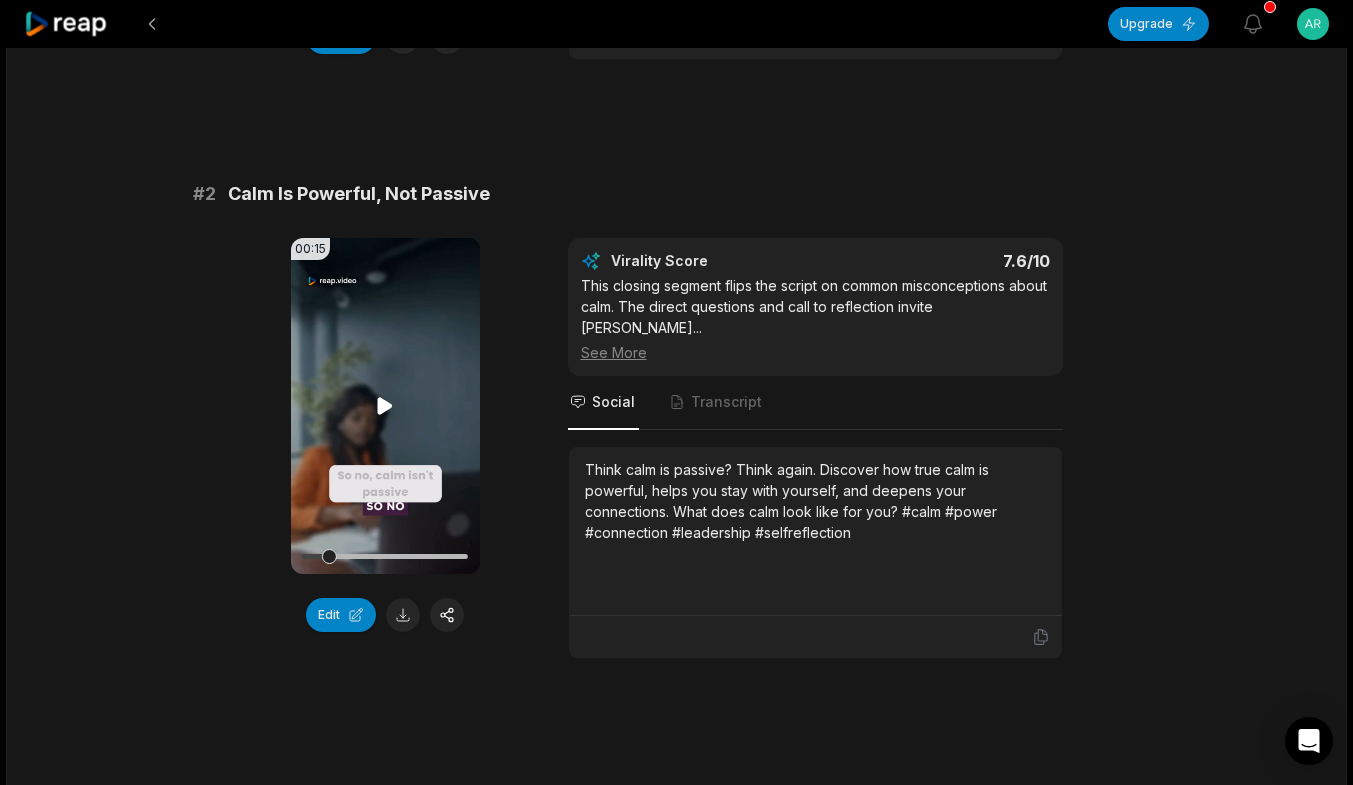 click 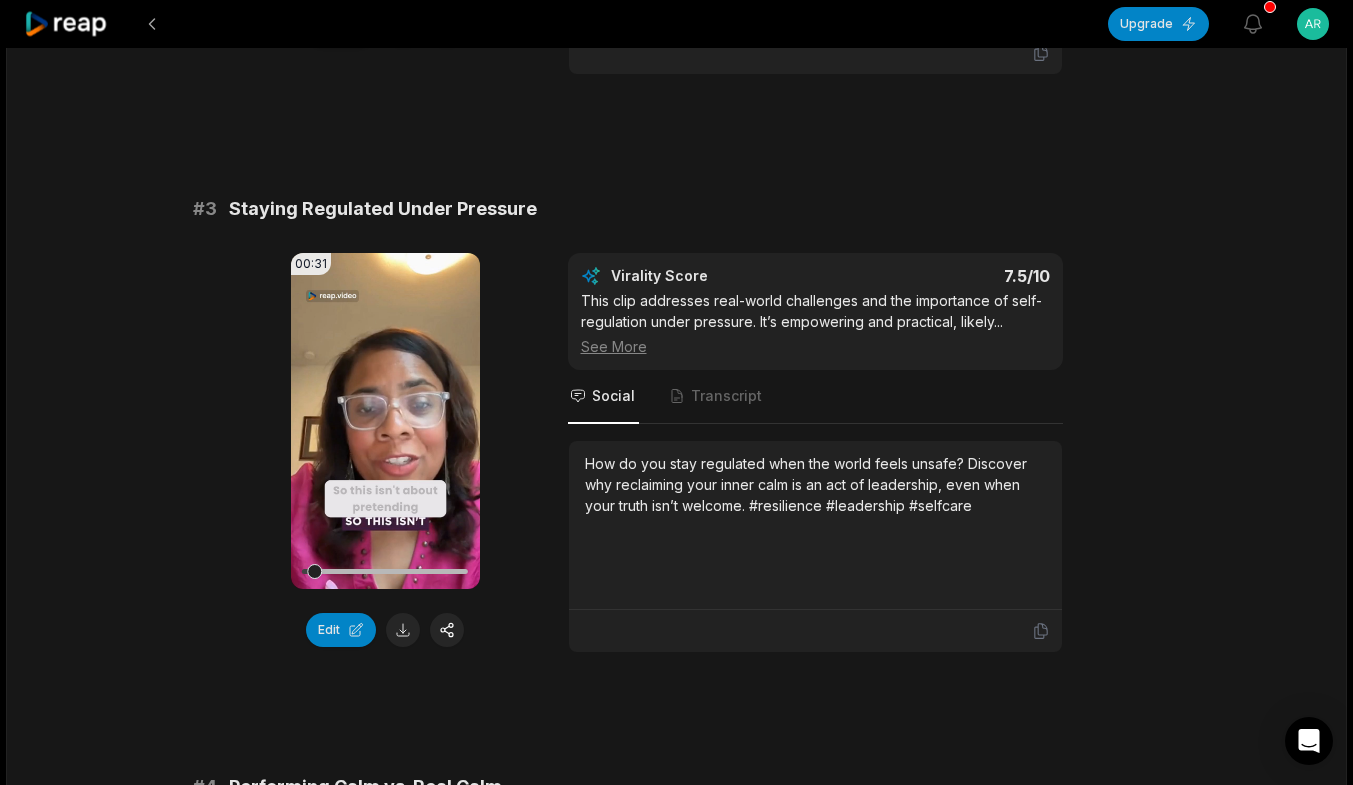 scroll, scrollTop: 1222, scrollLeft: 0, axis: vertical 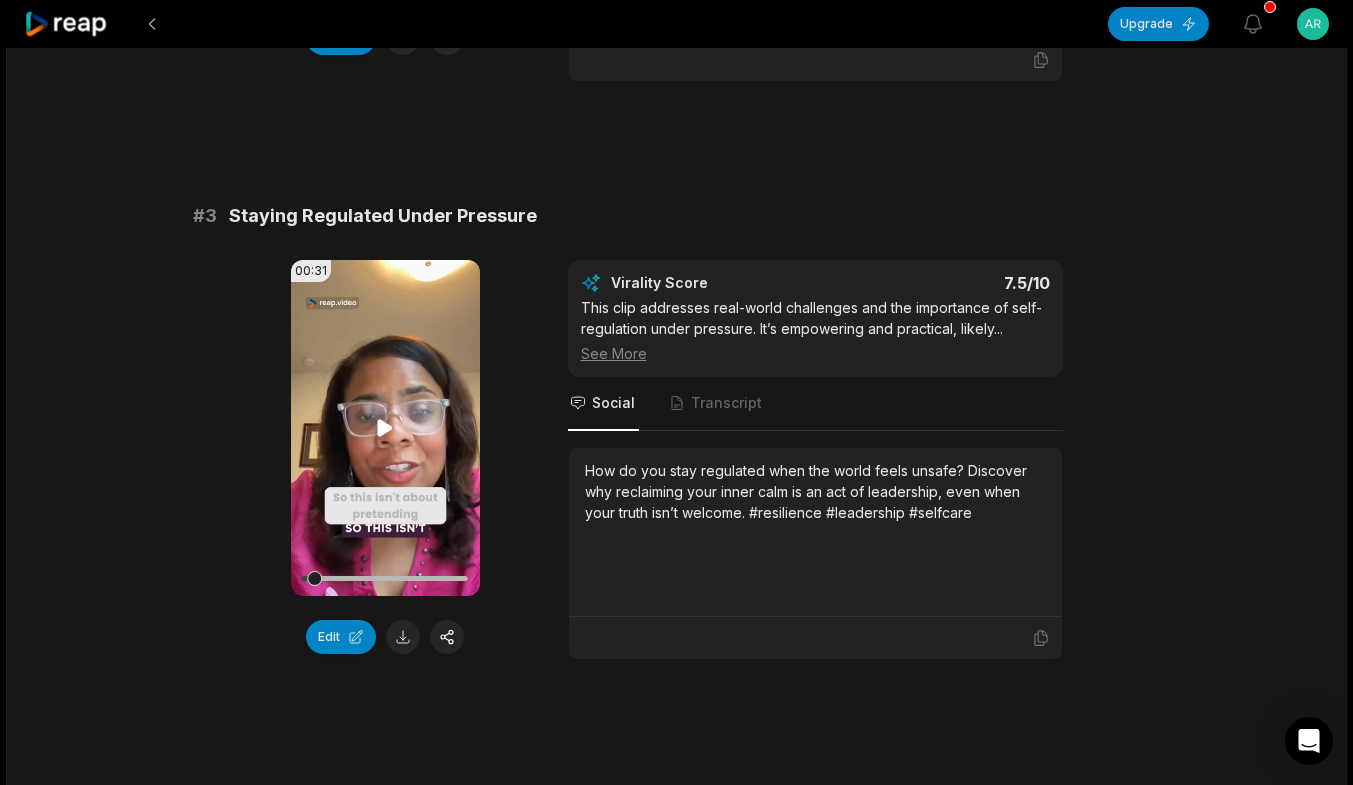 click 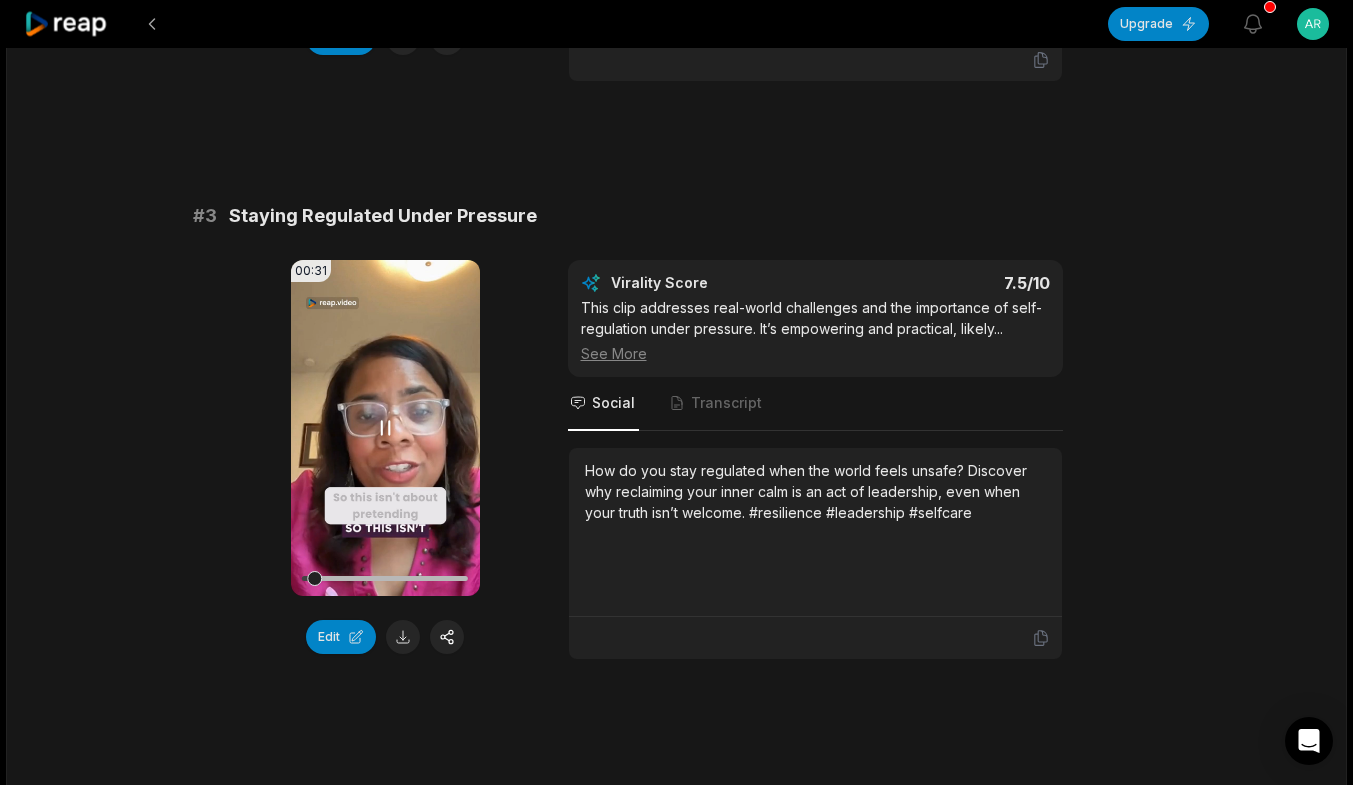 click 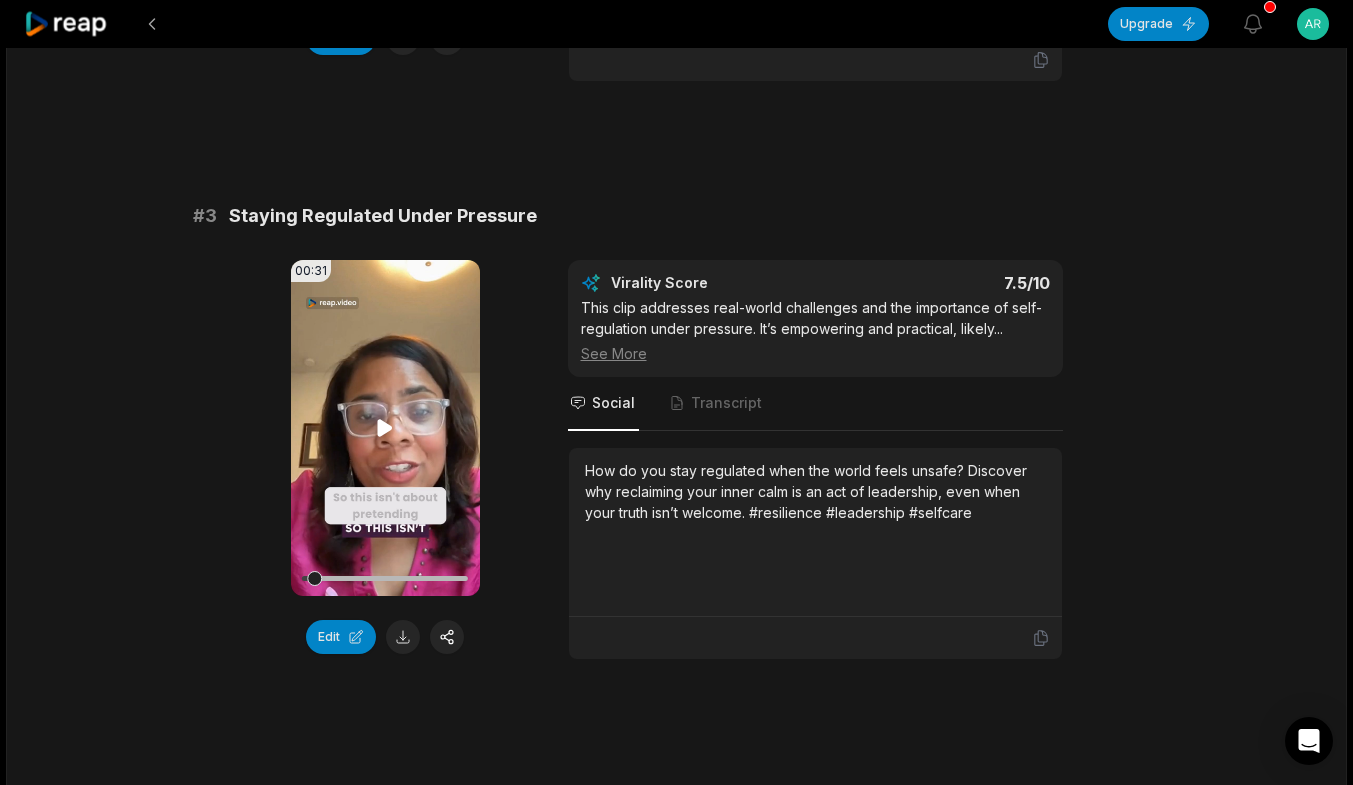 click 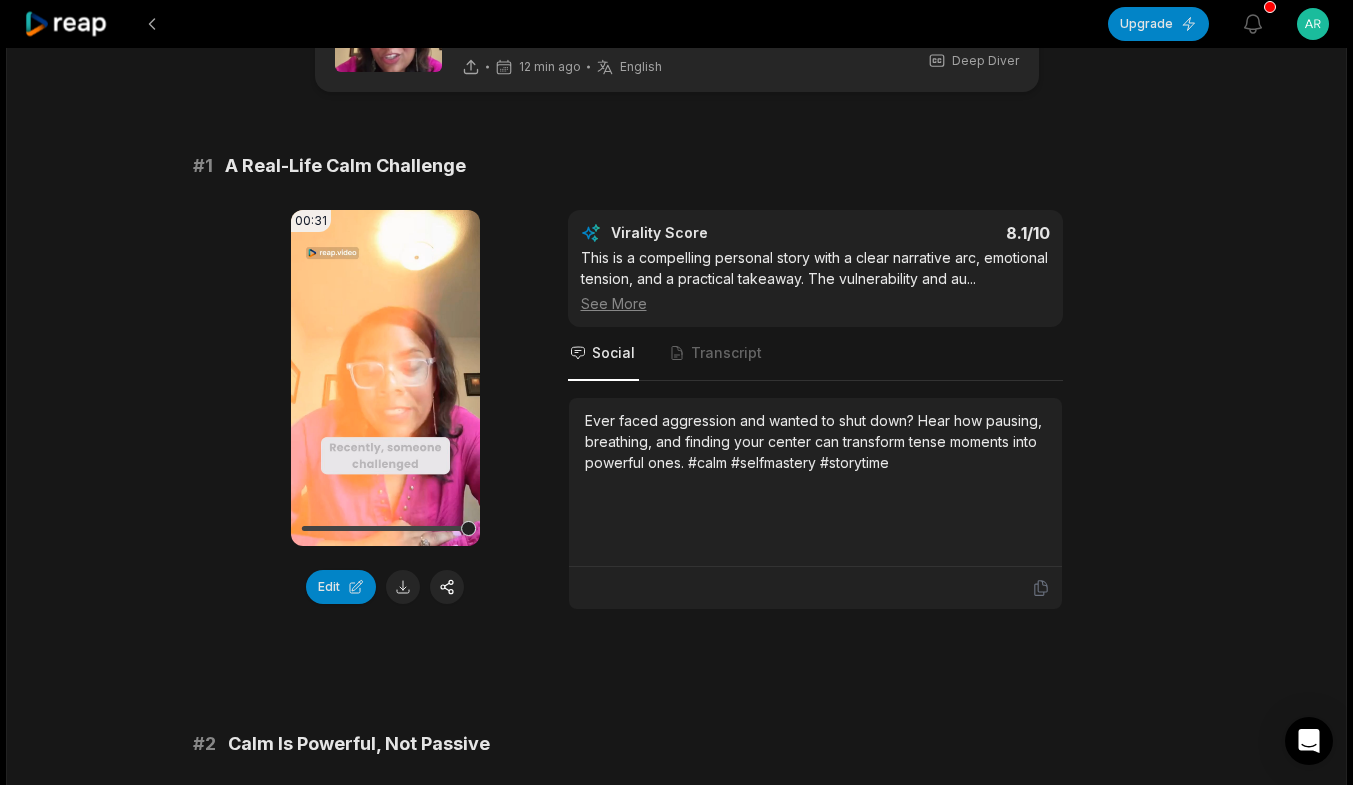 scroll, scrollTop: 0, scrollLeft: 0, axis: both 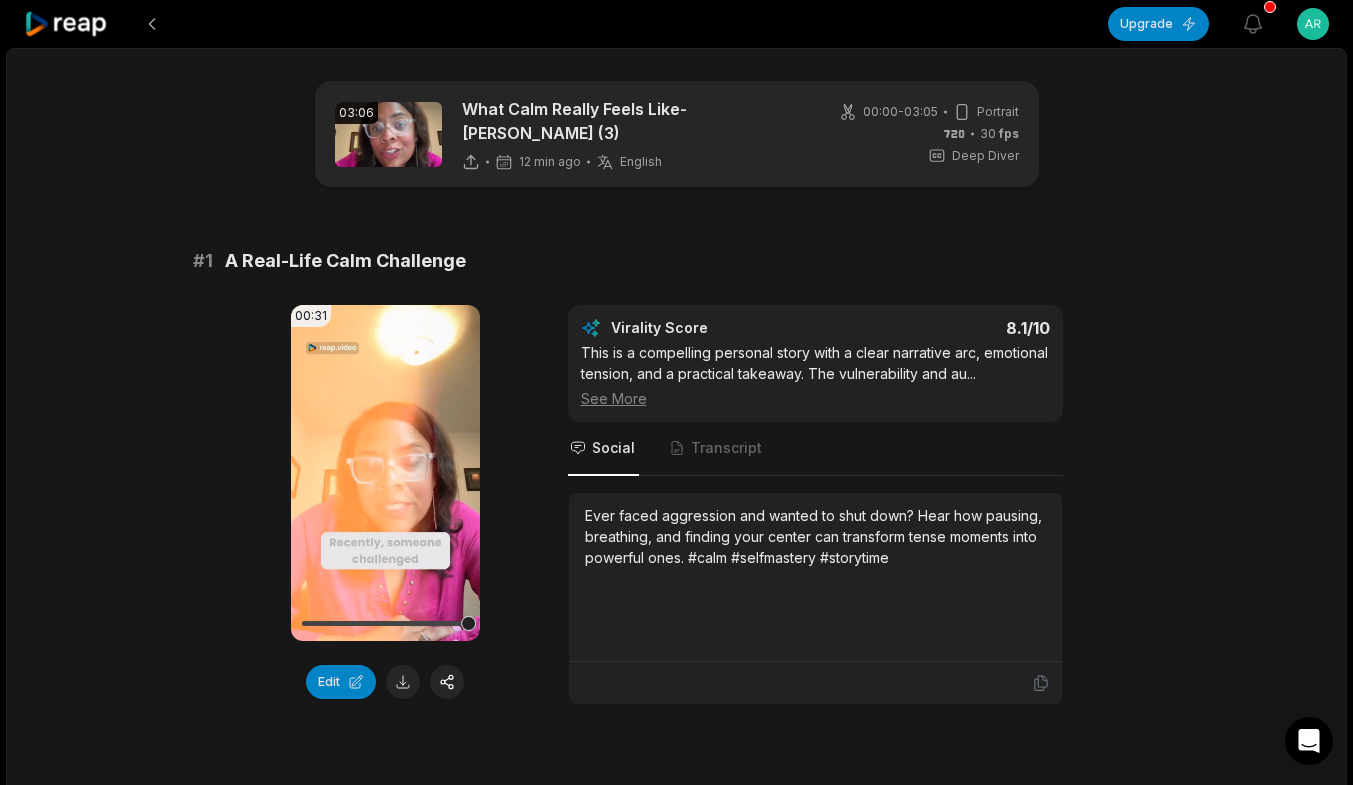click 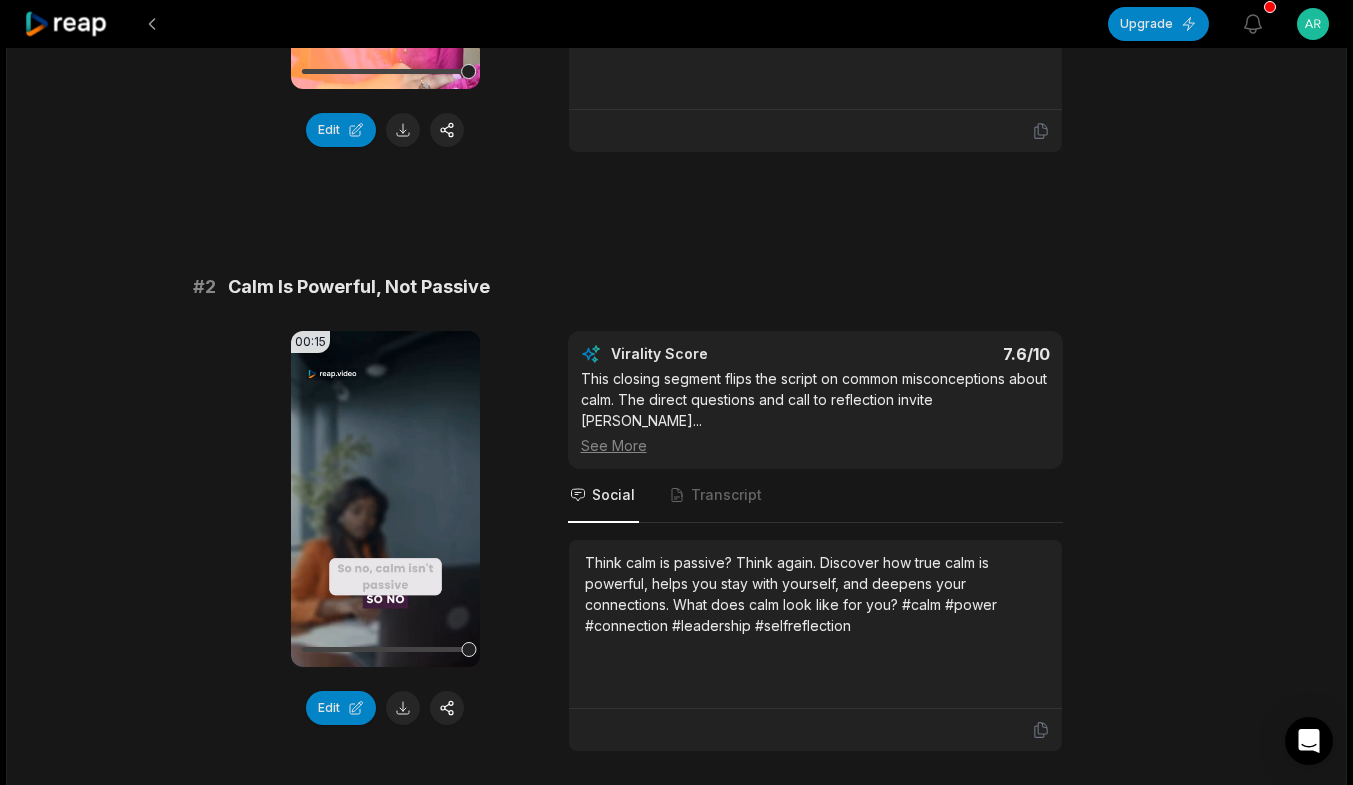 scroll, scrollTop: 868, scrollLeft: 0, axis: vertical 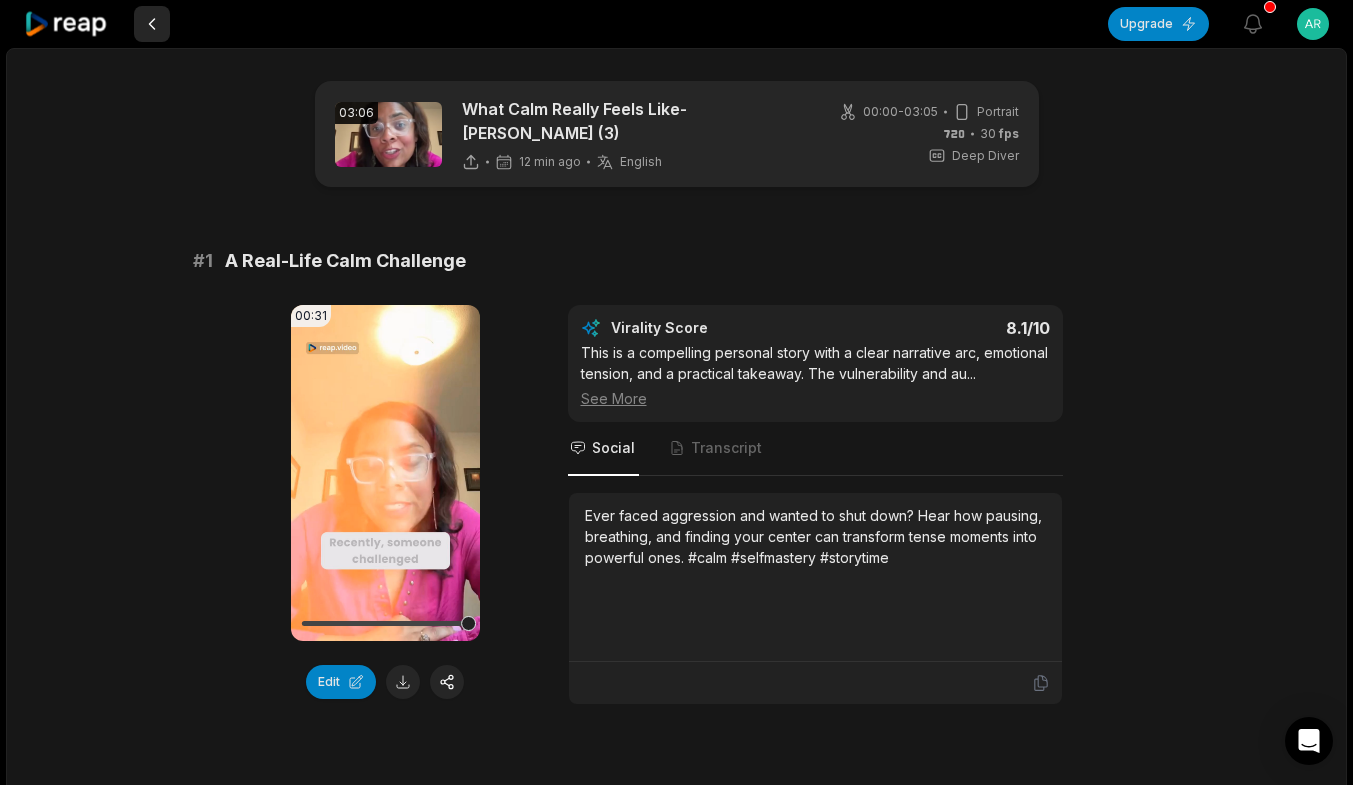 click at bounding box center (152, 24) 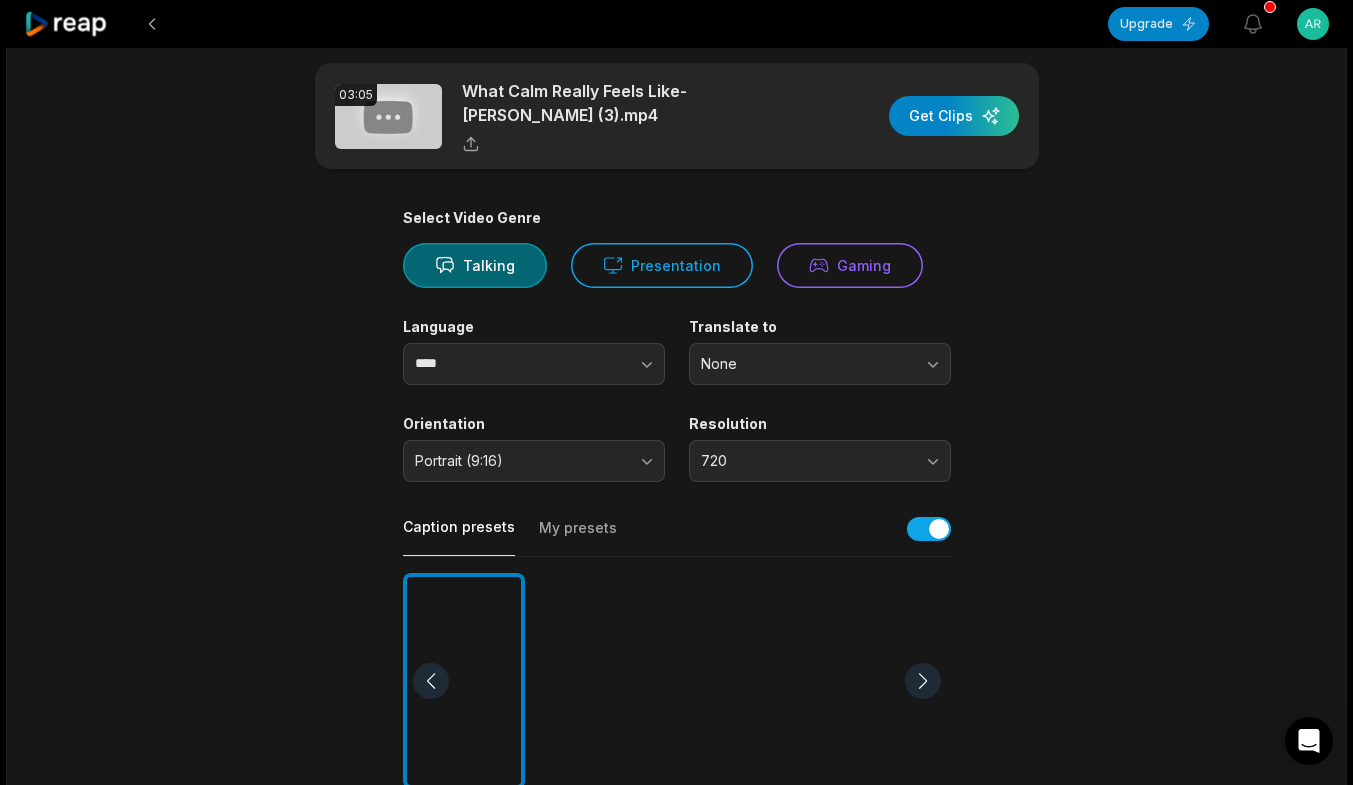 scroll, scrollTop: 0, scrollLeft: 0, axis: both 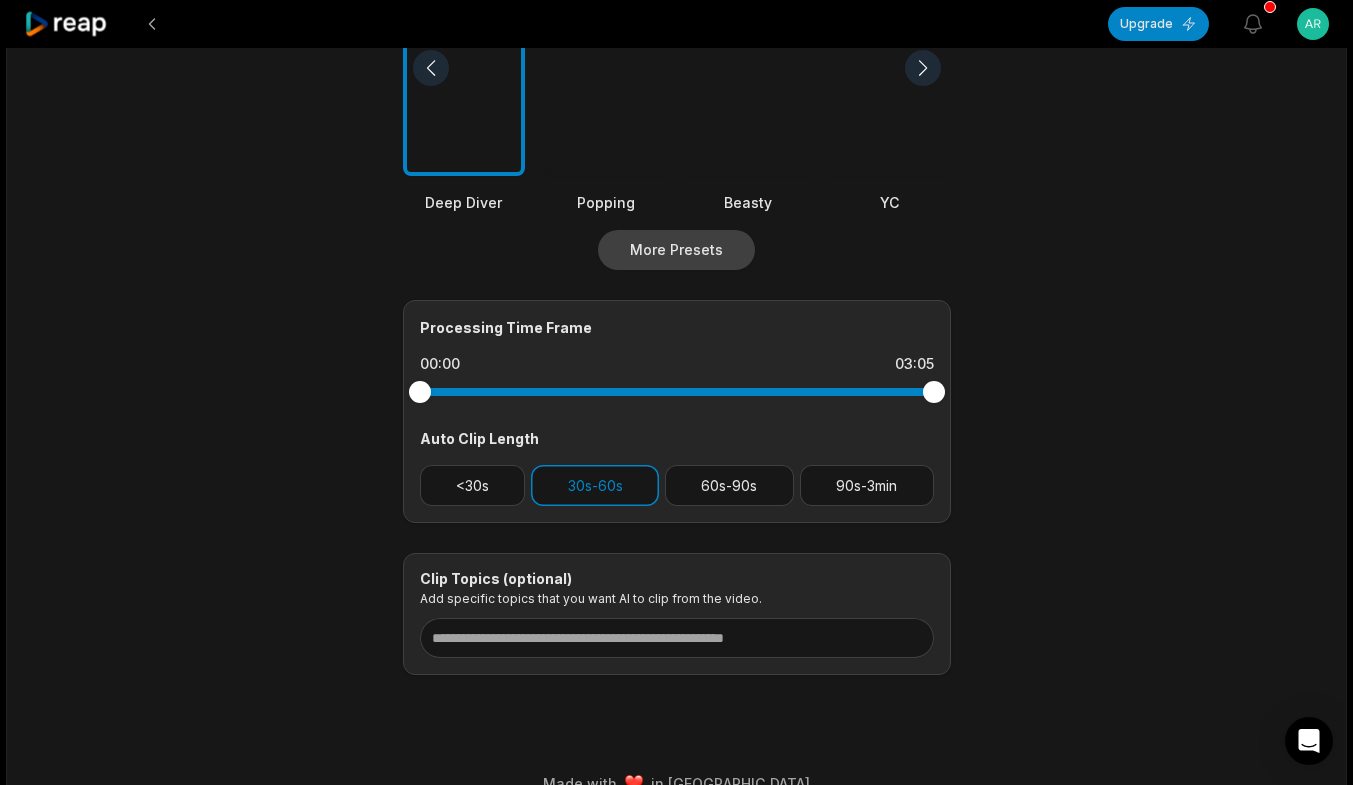 click on "More Presets" at bounding box center [676, 250] 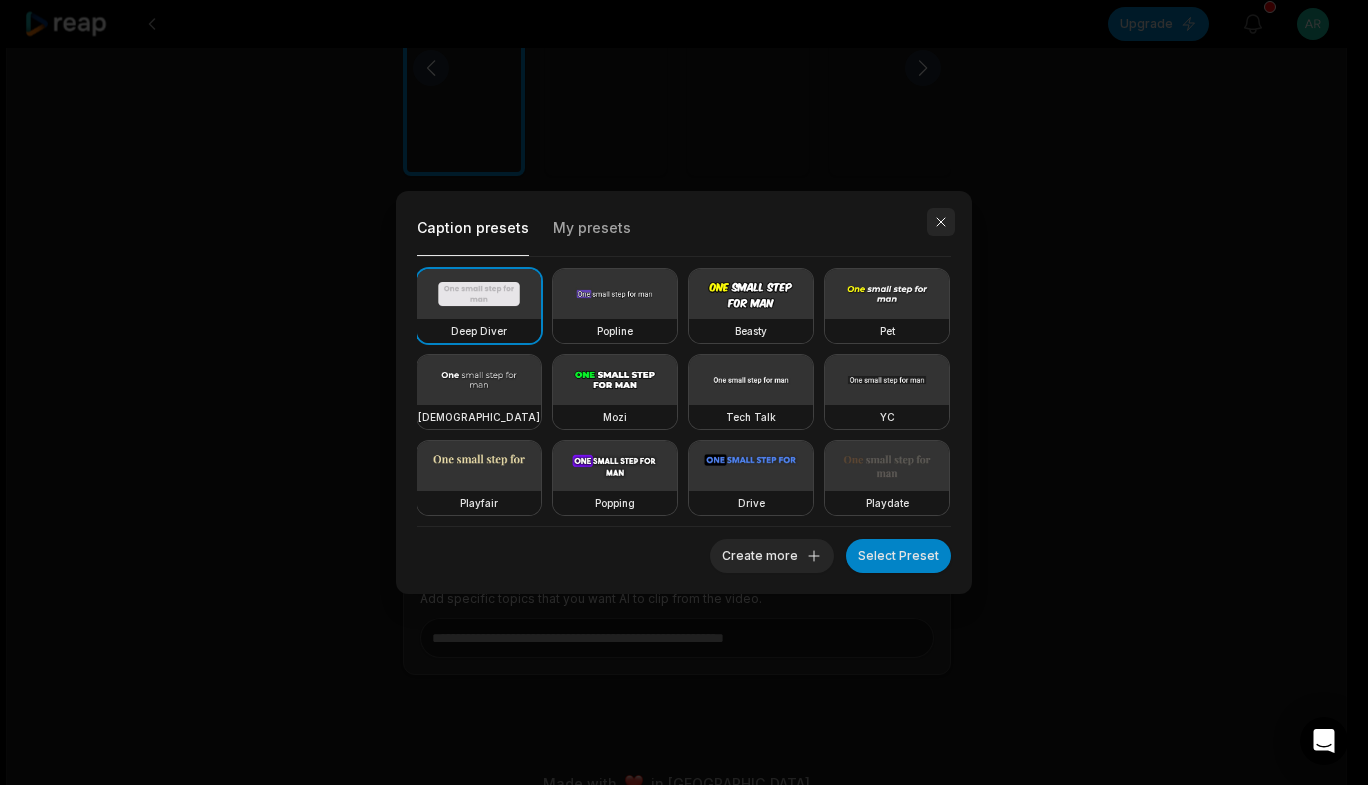 click at bounding box center [941, 222] 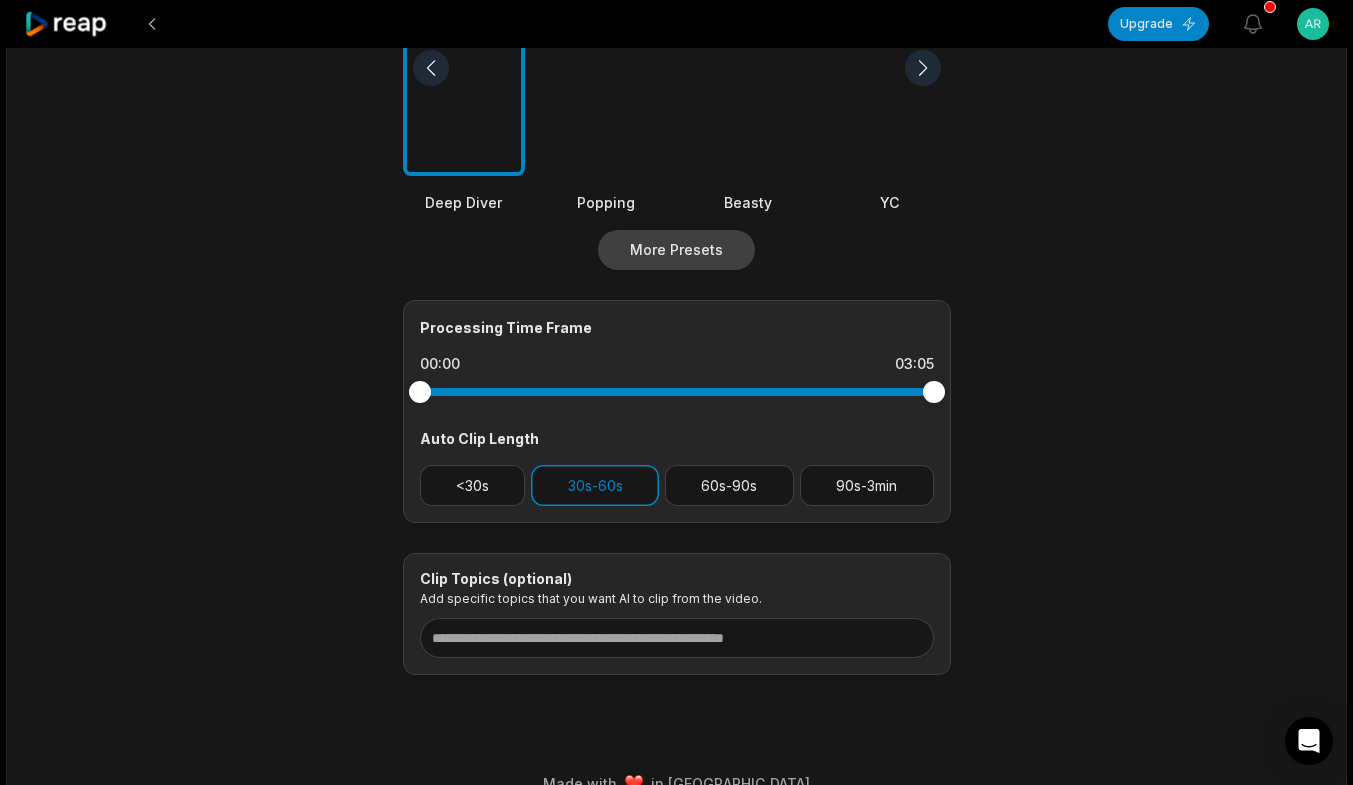 click on "More Presets" at bounding box center [676, 250] 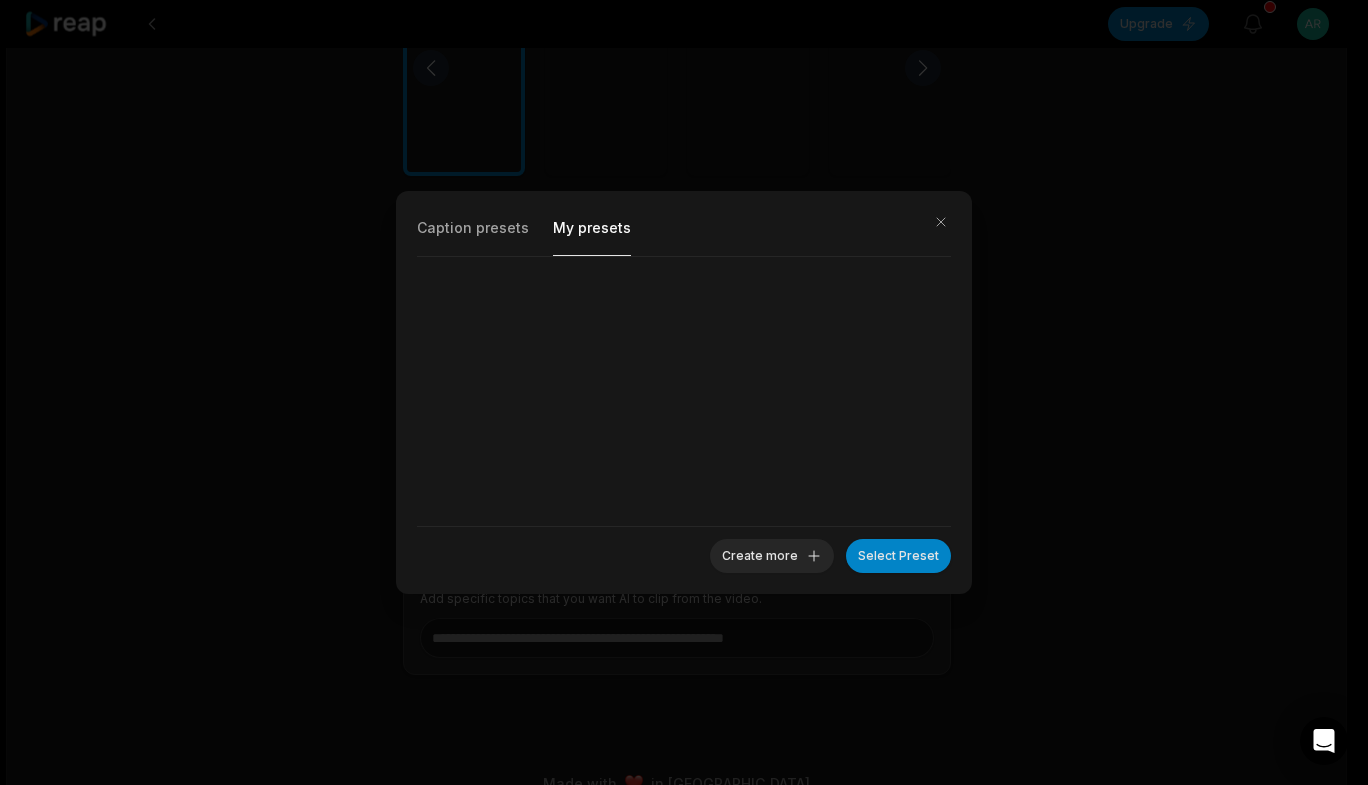 click on "My presets" at bounding box center (592, 234) 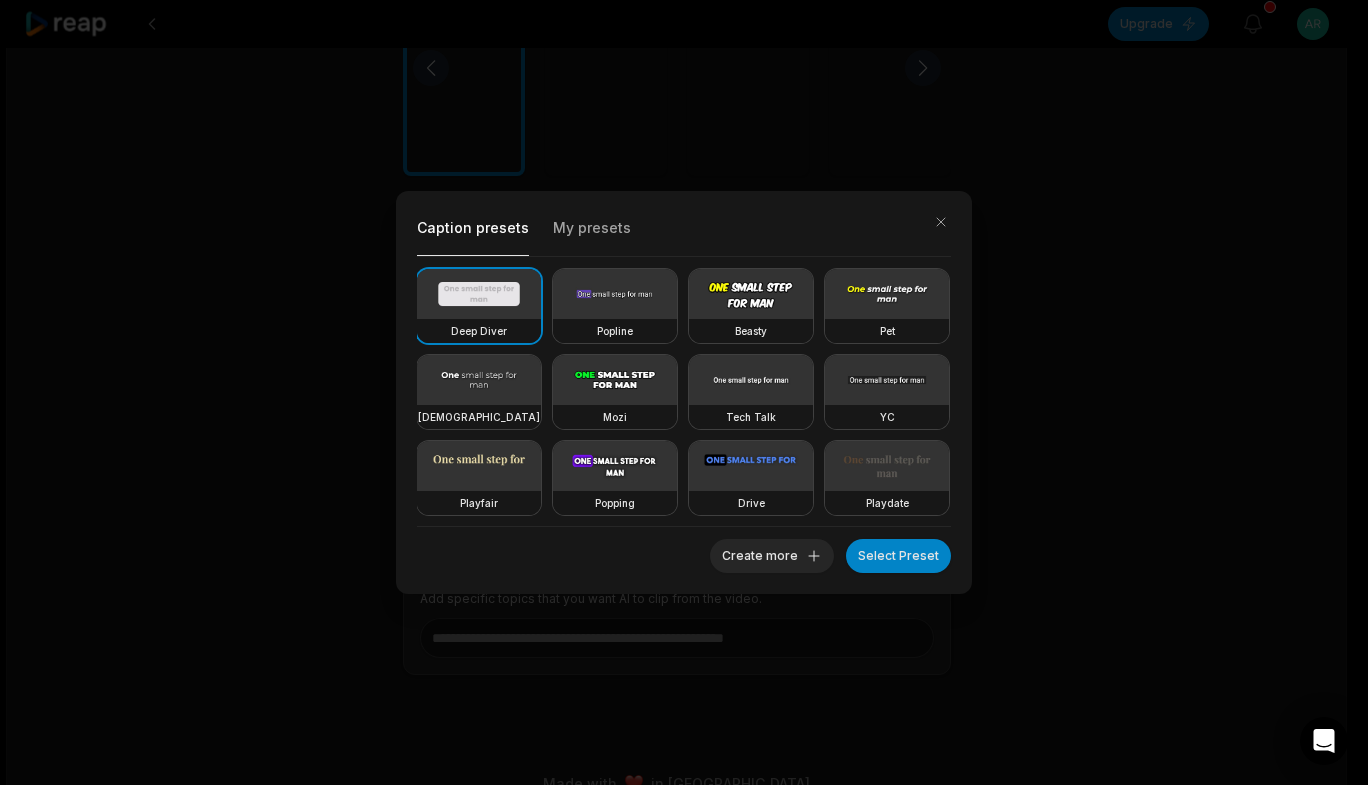 click on "Caption presets" at bounding box center [473, 234] 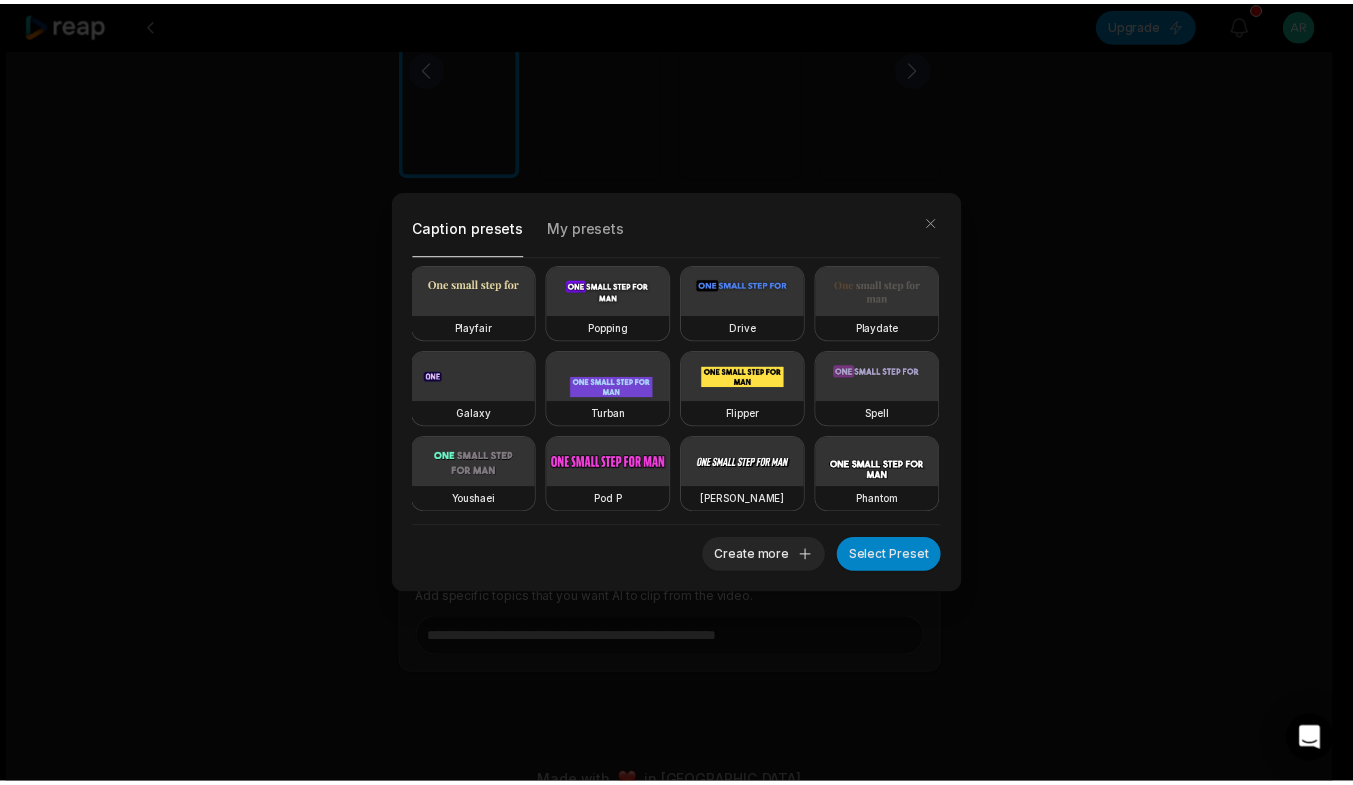 scroll, scrollTop: 347, scrollLeft: 0, axis: vertical 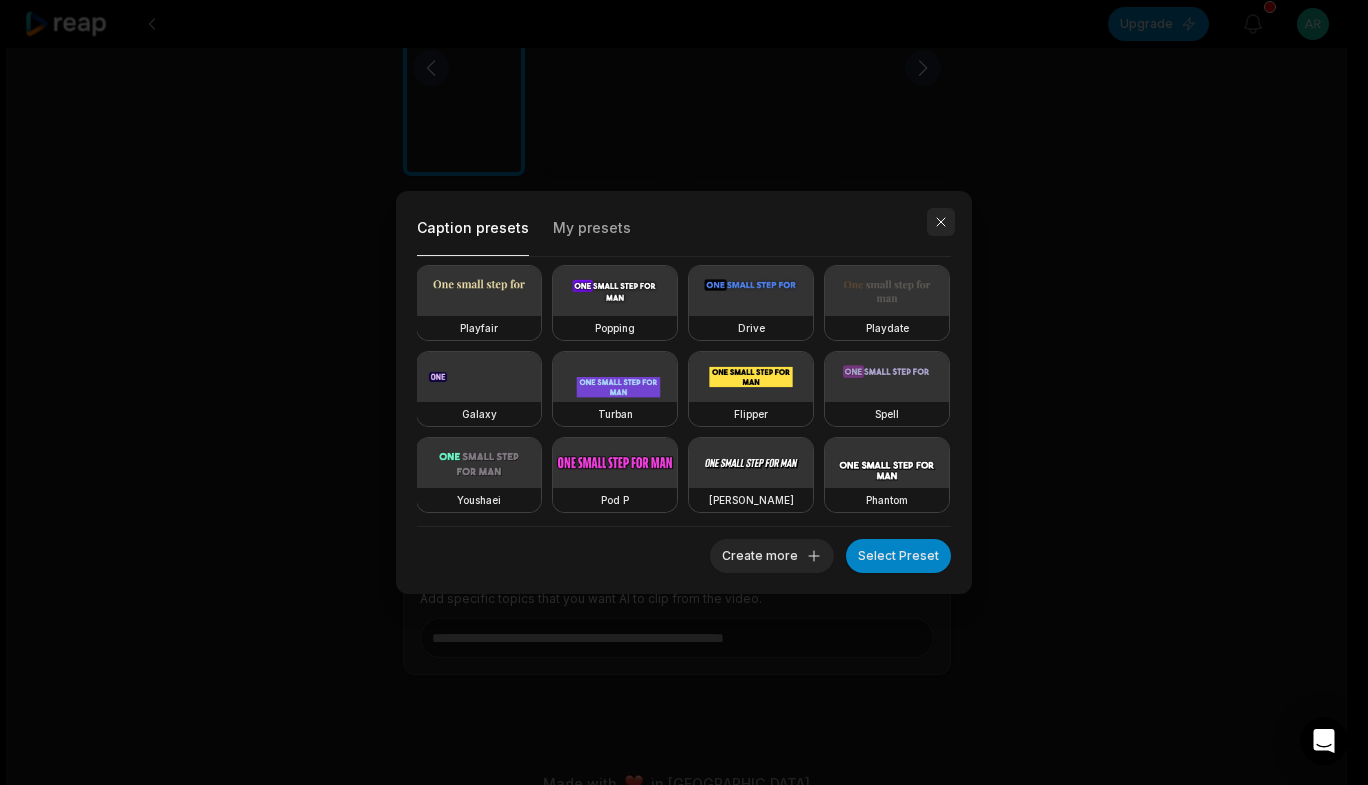 click at bounding box center (941, 222) 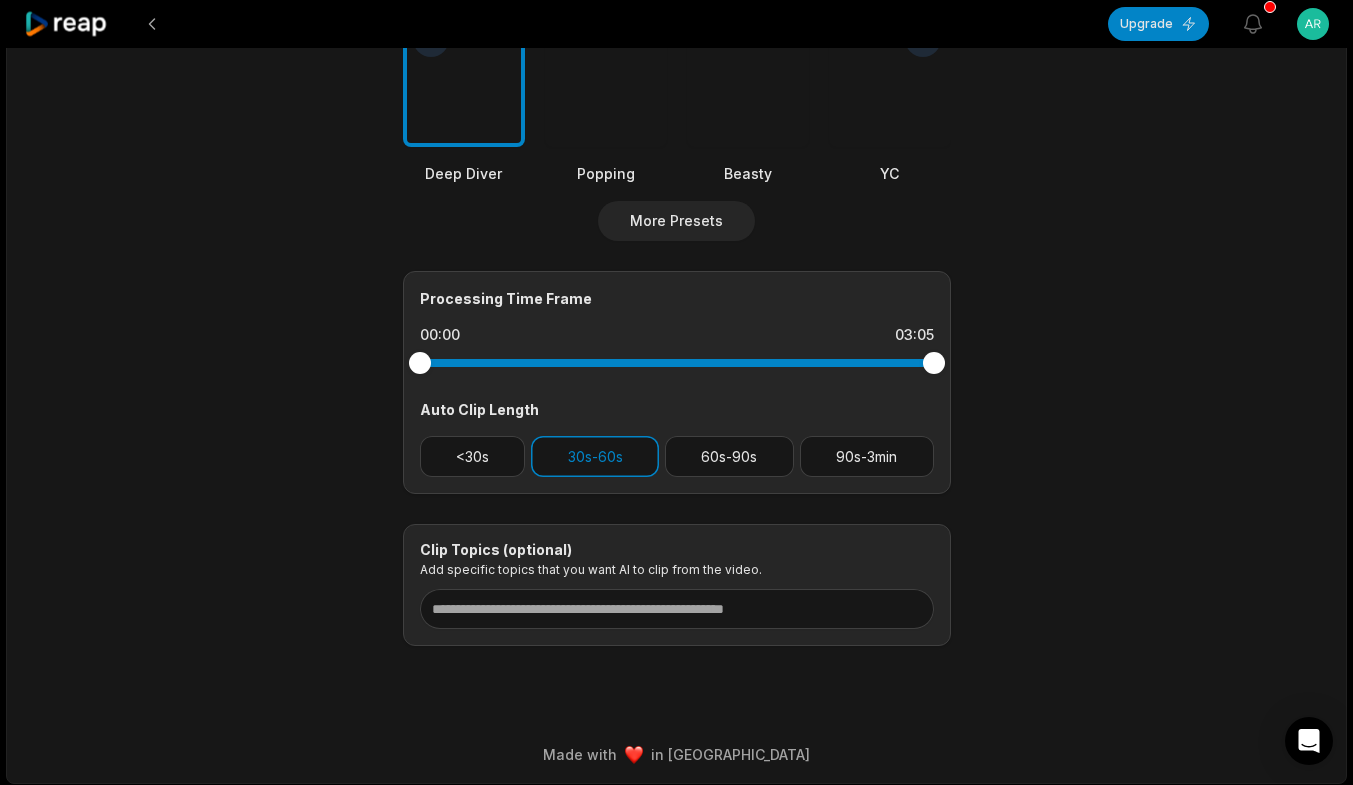 scroll, scrollTop: 665, scrollLeft: 0, axis: vertical 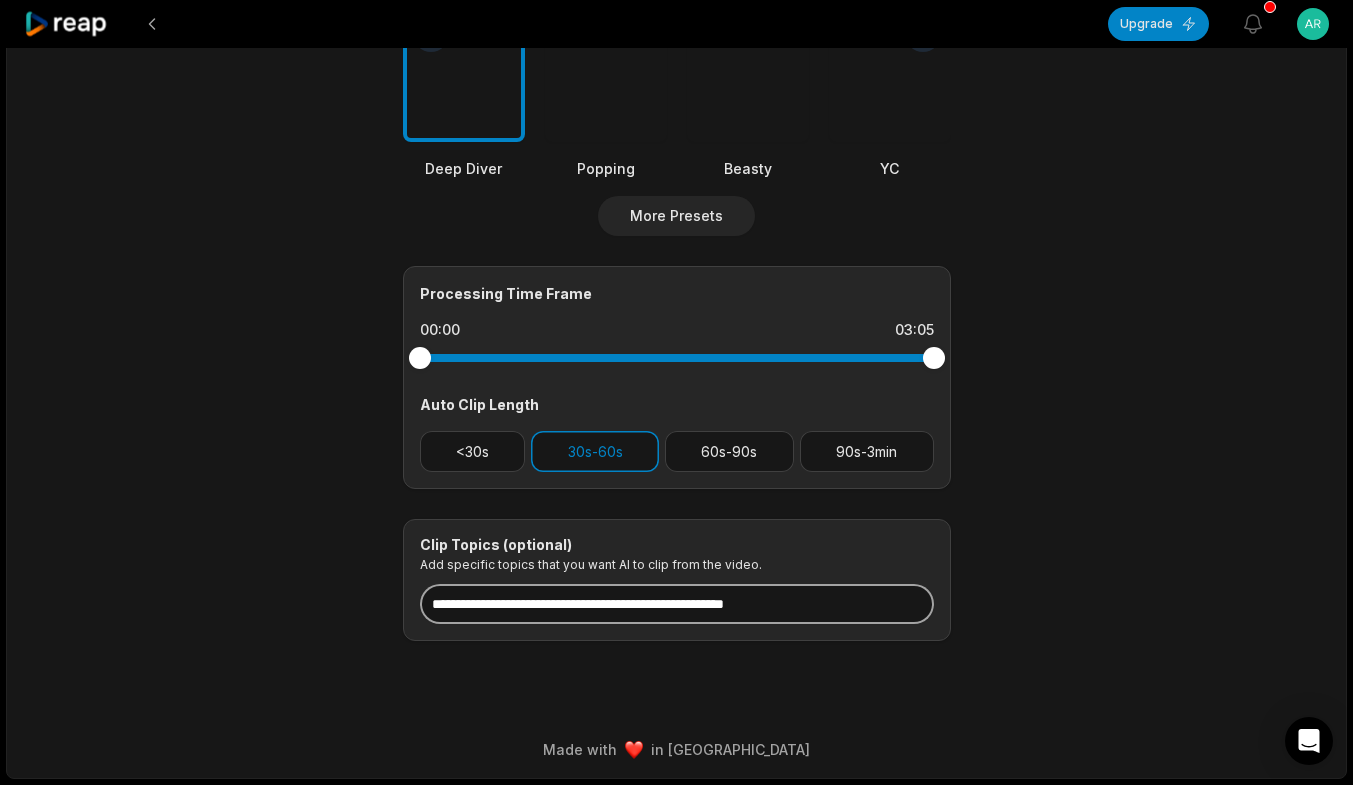 click at bounding box center [677, 604] 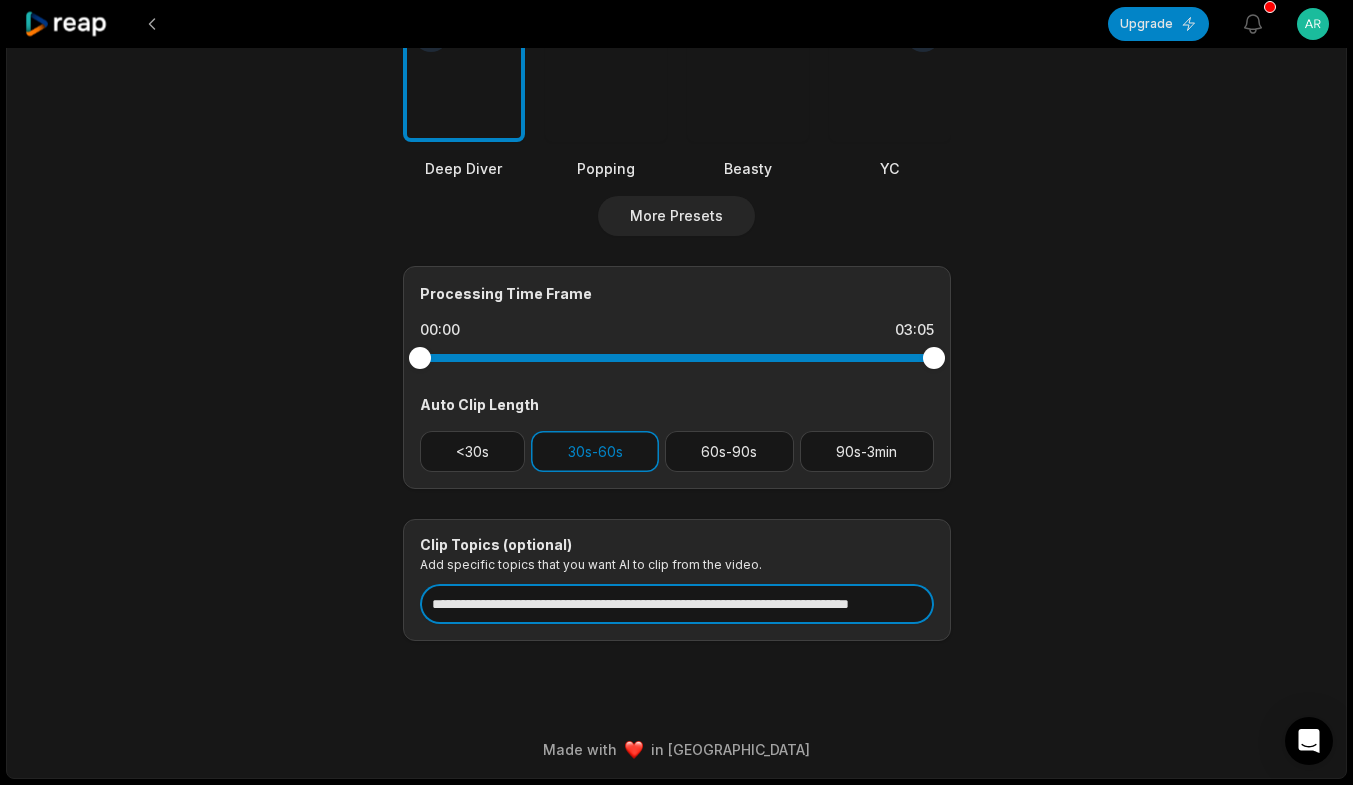 scroll, scrollTop: 0, scrollLeft: 29, axis: horizontal 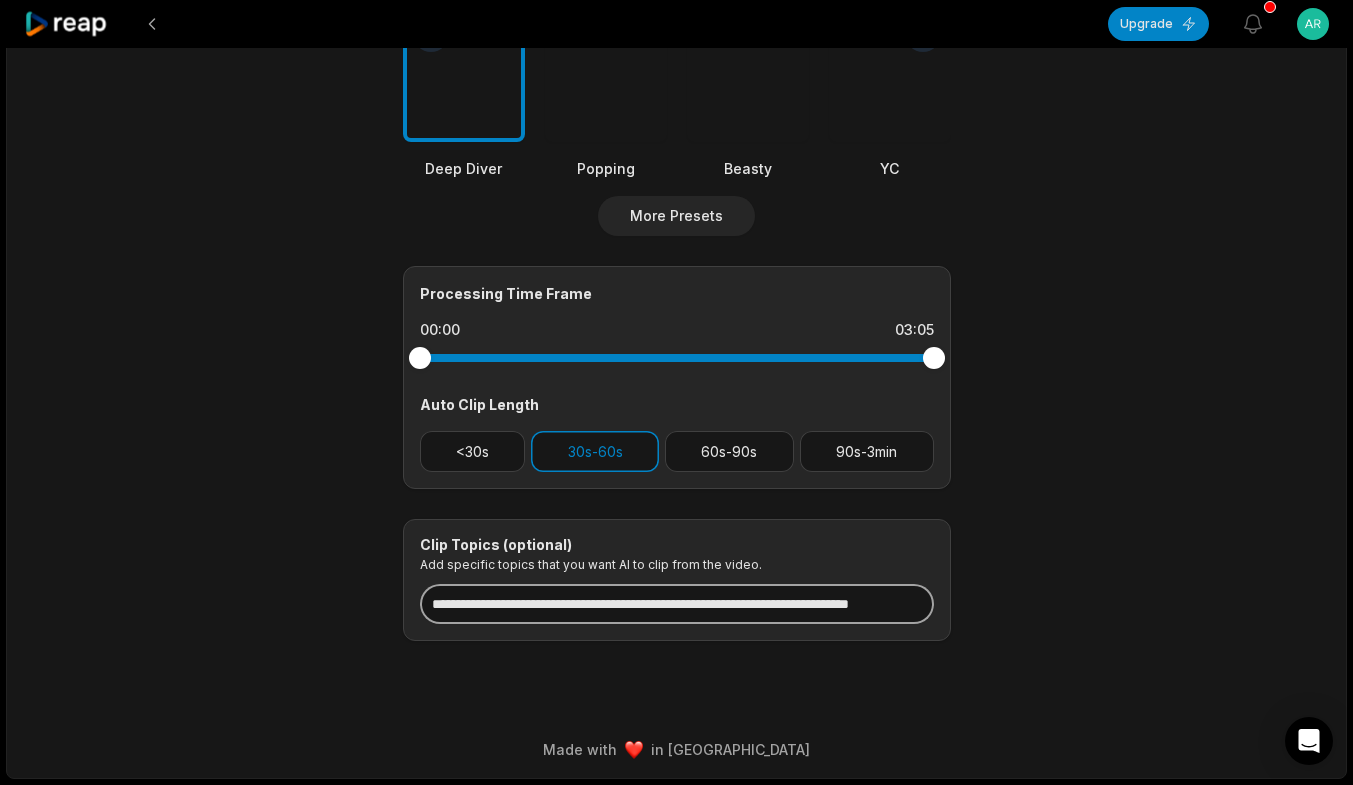 click on "**********" at bounding box center [677, 604] 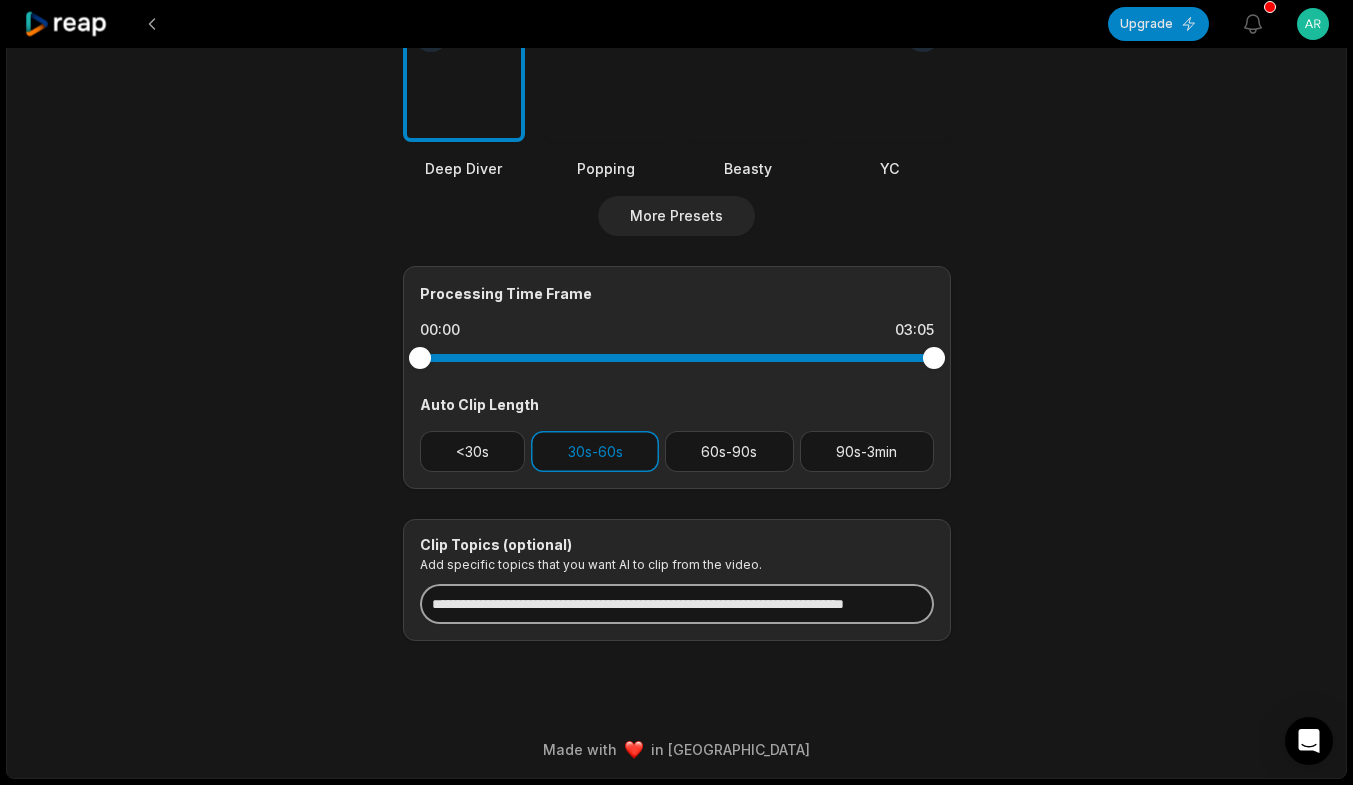 type on "**********" 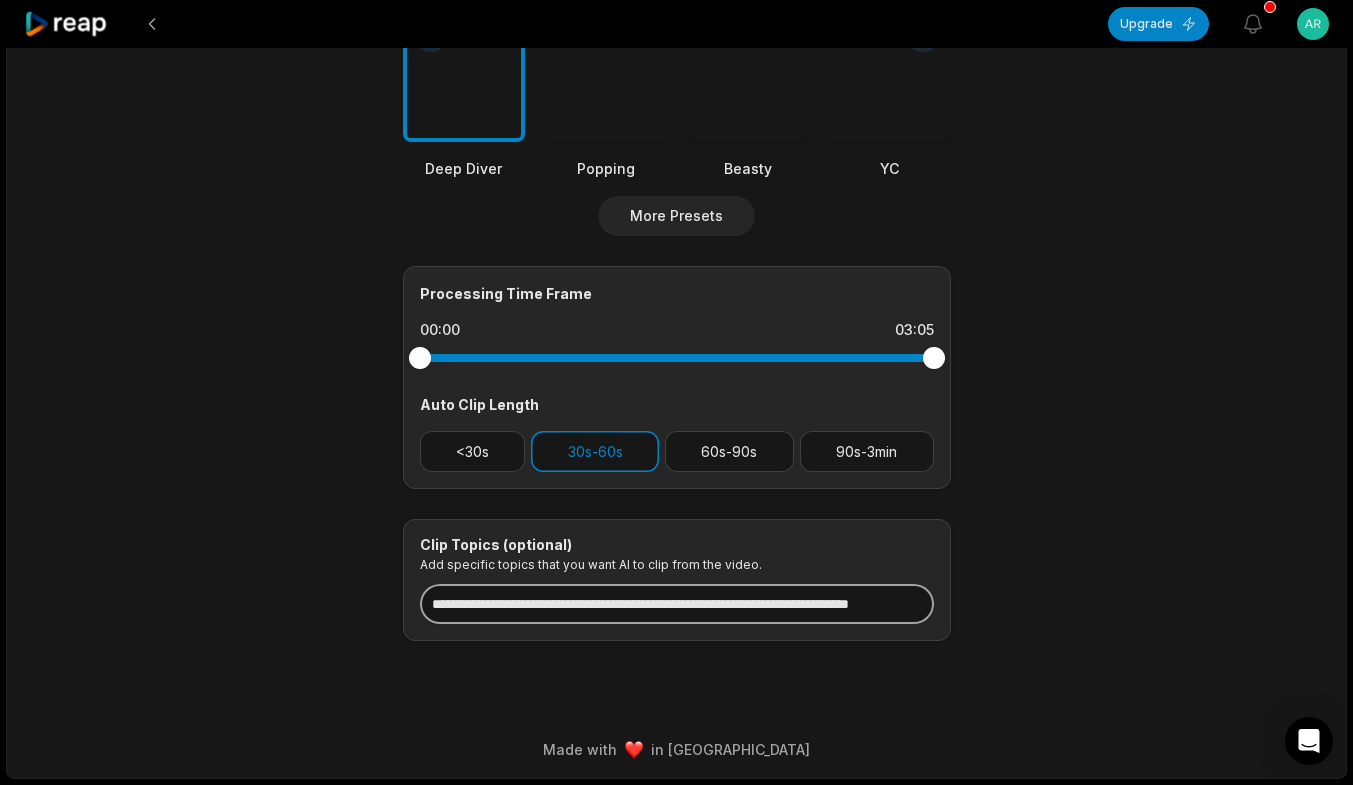 scroll, scrollTop: 0, scrollLeft: 4, axis: horizontal 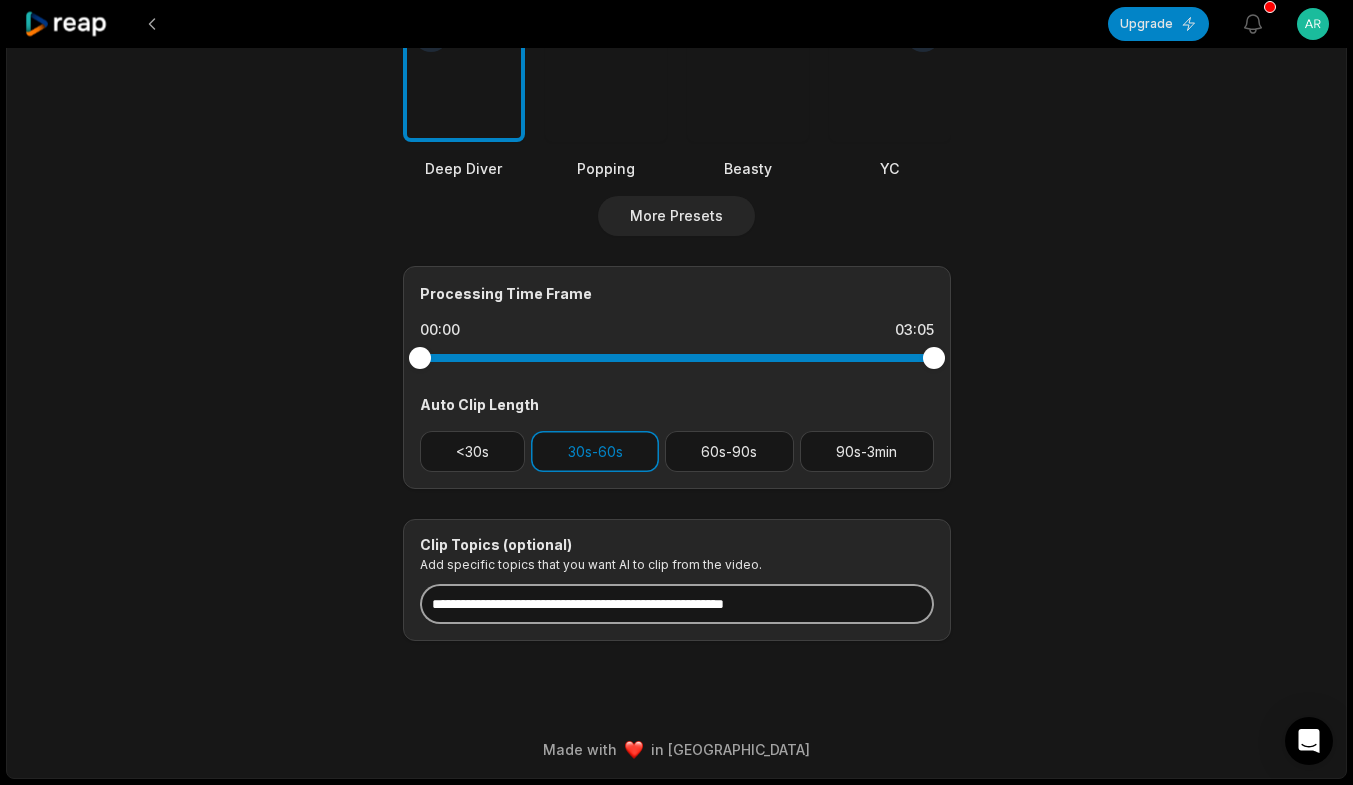 click at bounding box center [677, 604] 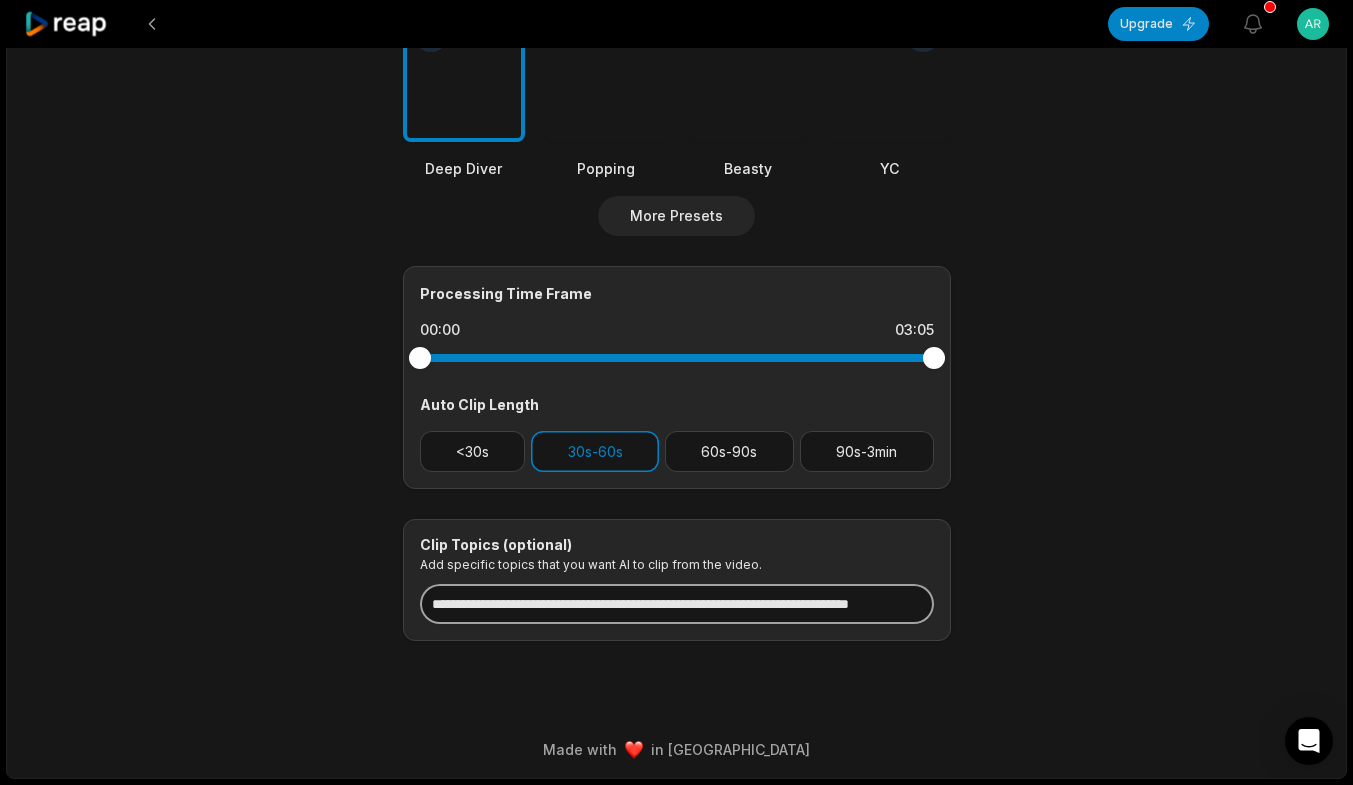 scroll, scrollTop: 0, scrollLeft: 30, axis: horizontal 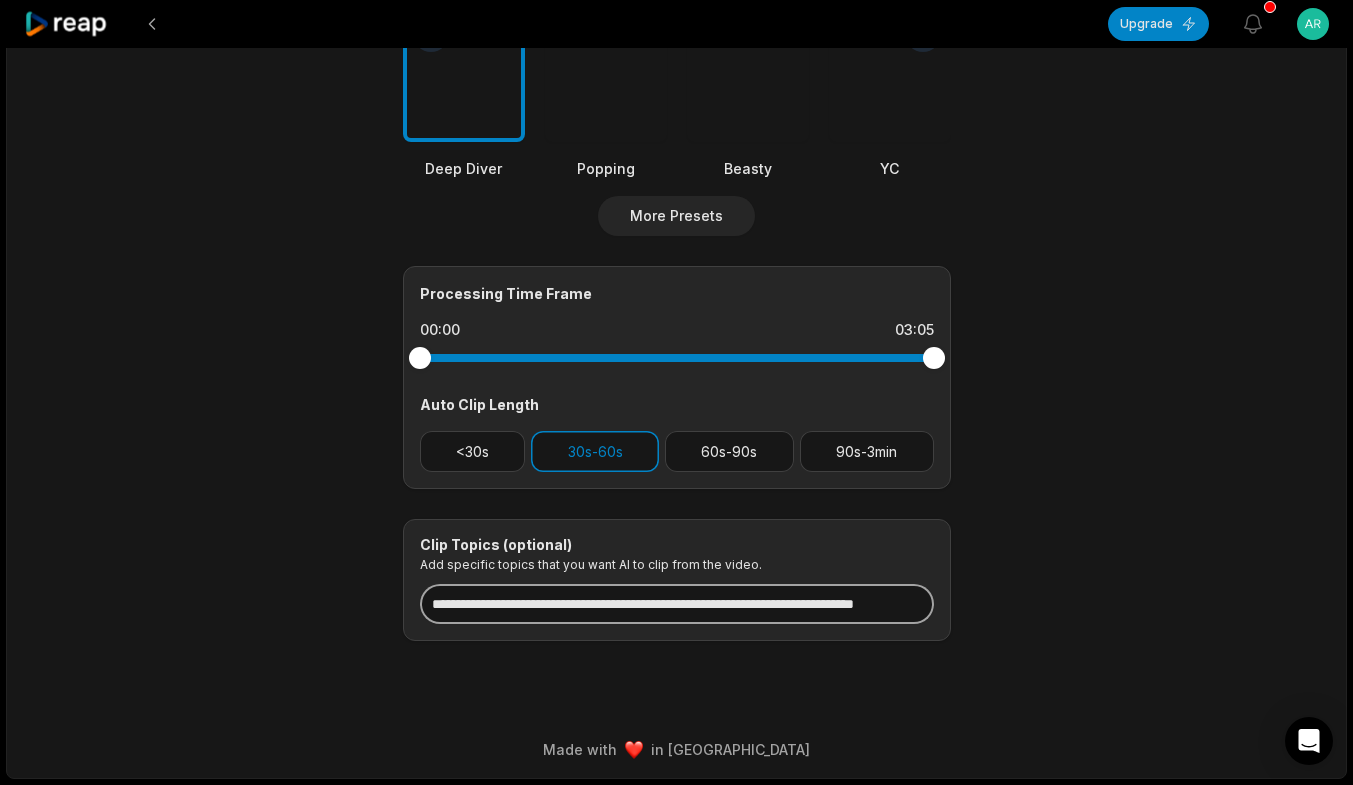 click on "**********" at bounding box center [677, 604] 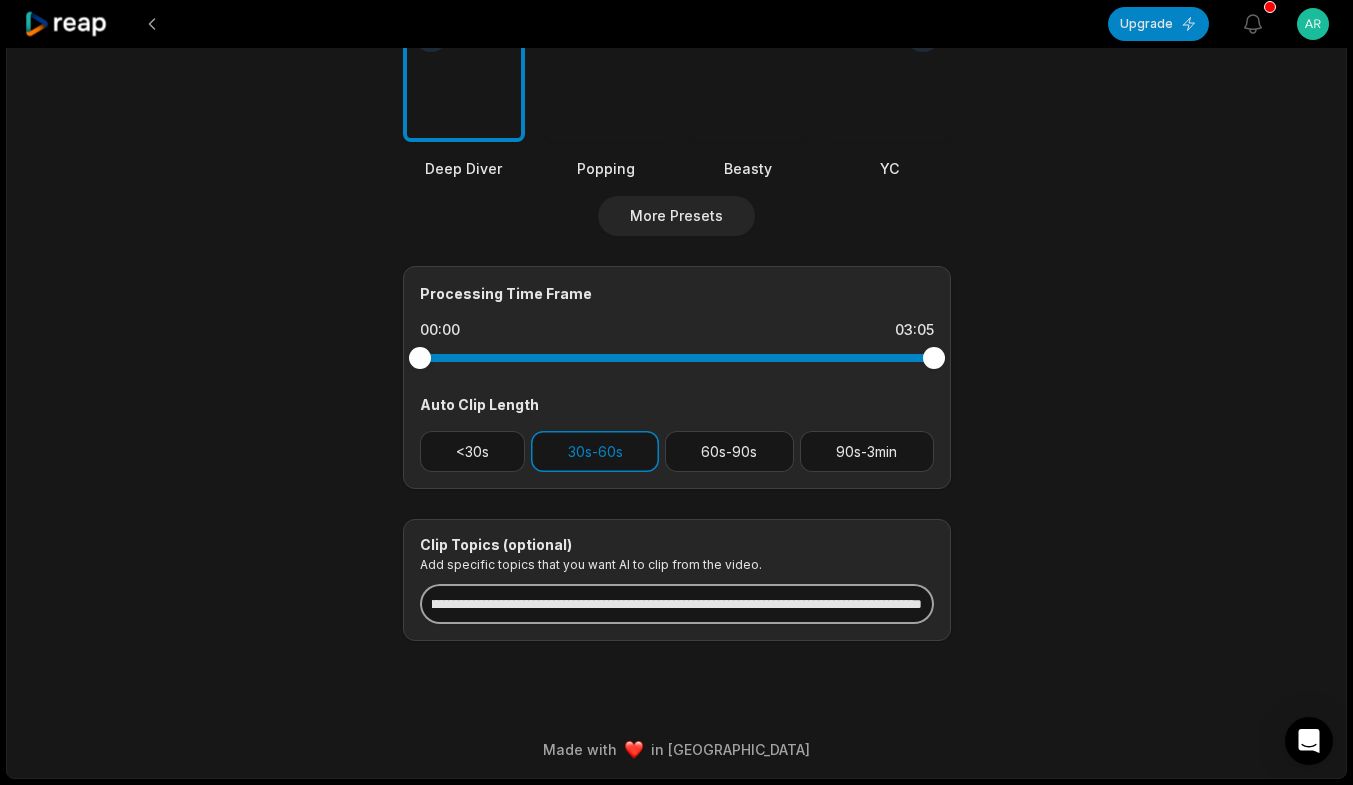 scroll, scrollTop: 0, scrollLeft: 280, axis: horizontal 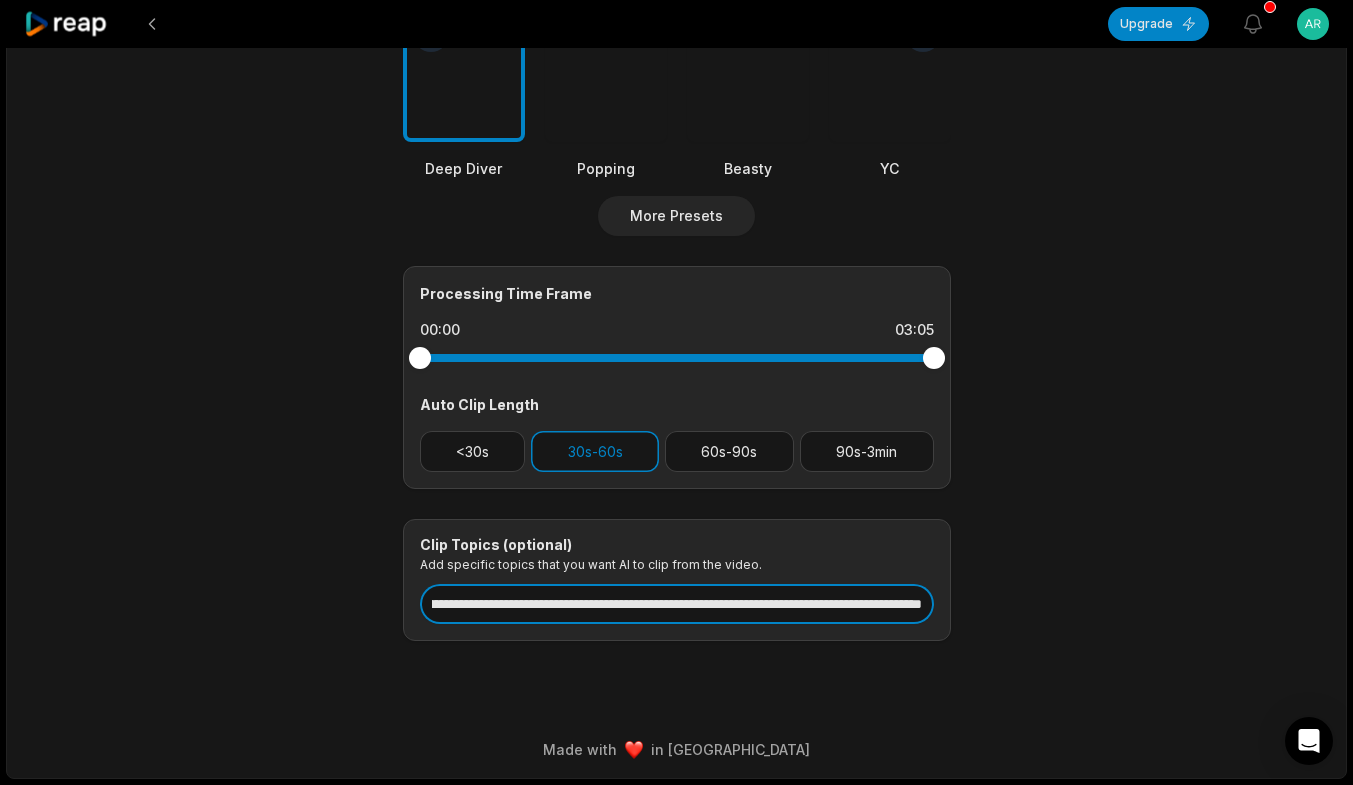 type on "**********" 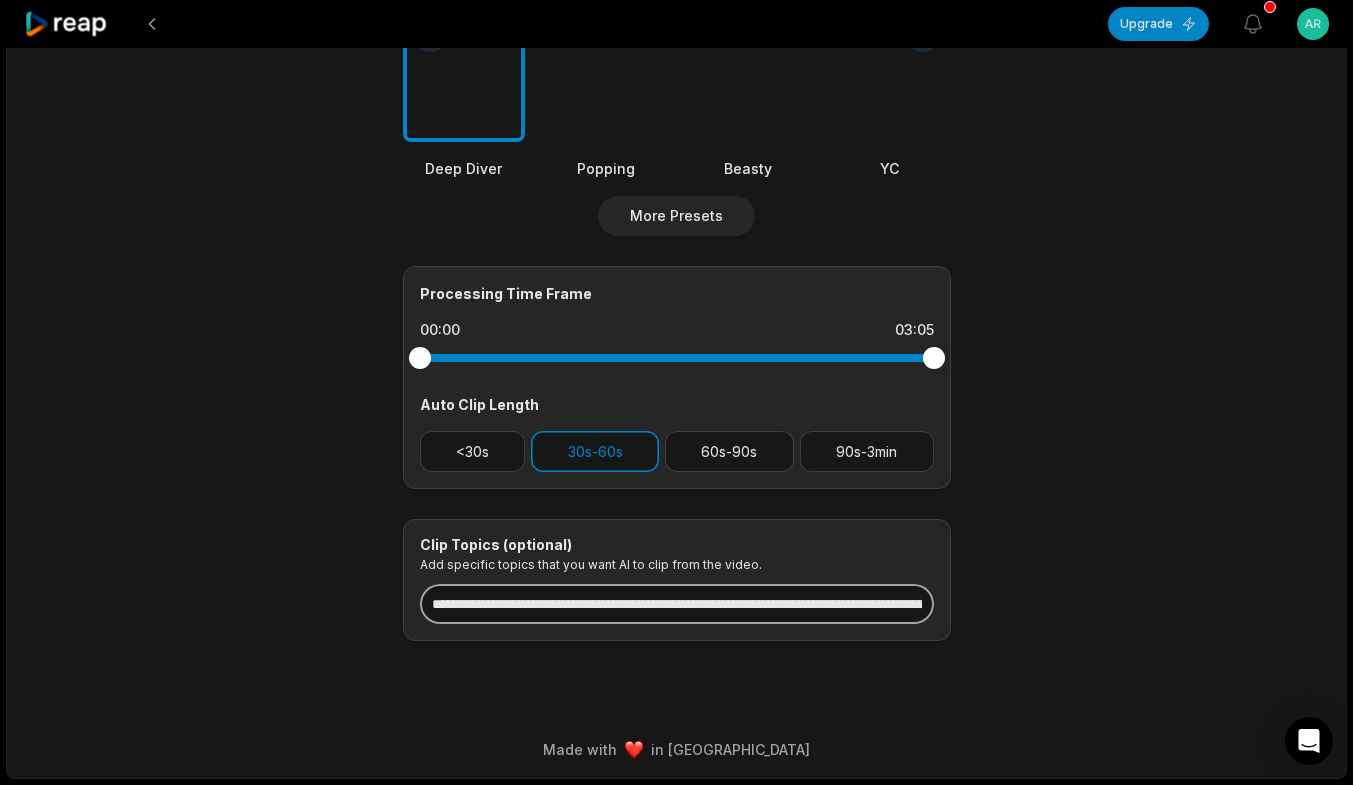 click on "**********" at bounding box center [677, 604] 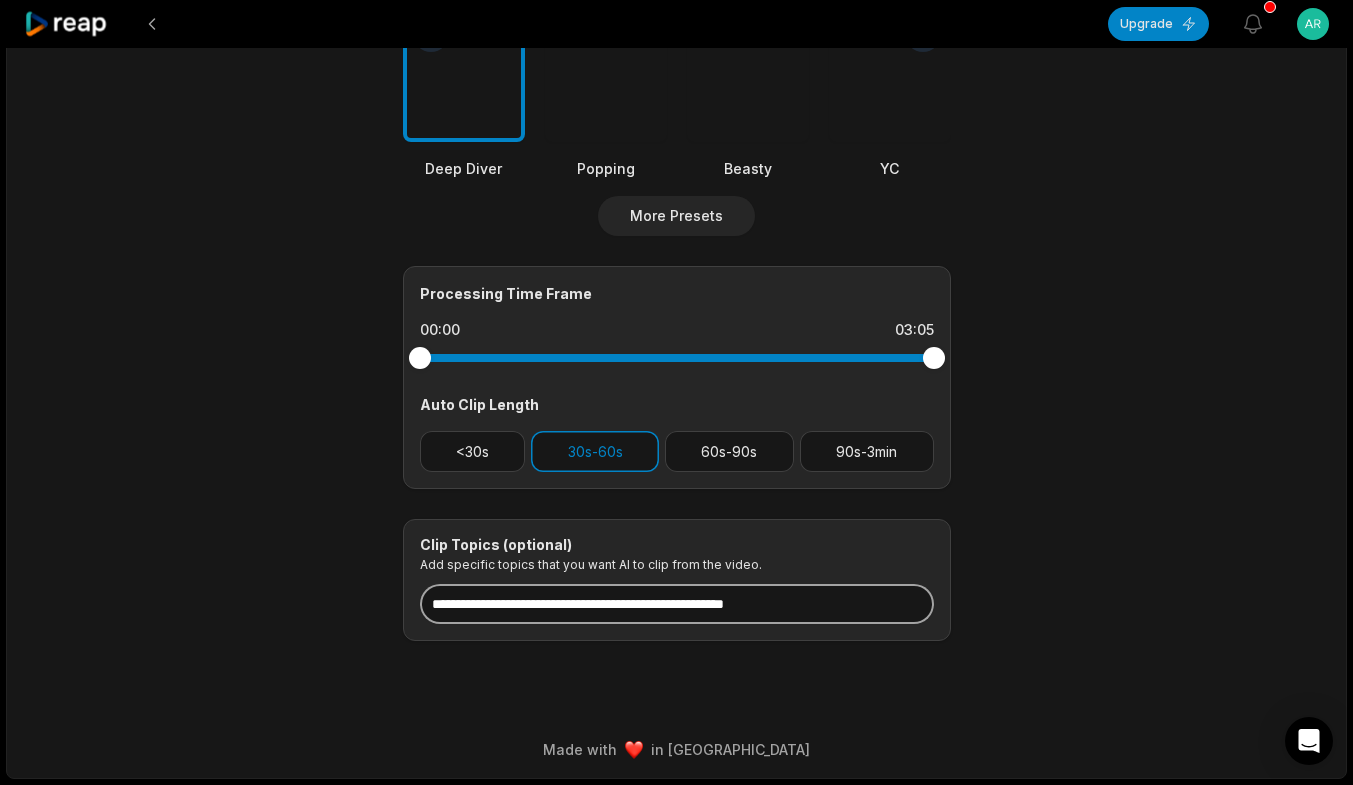 paste on "**********" 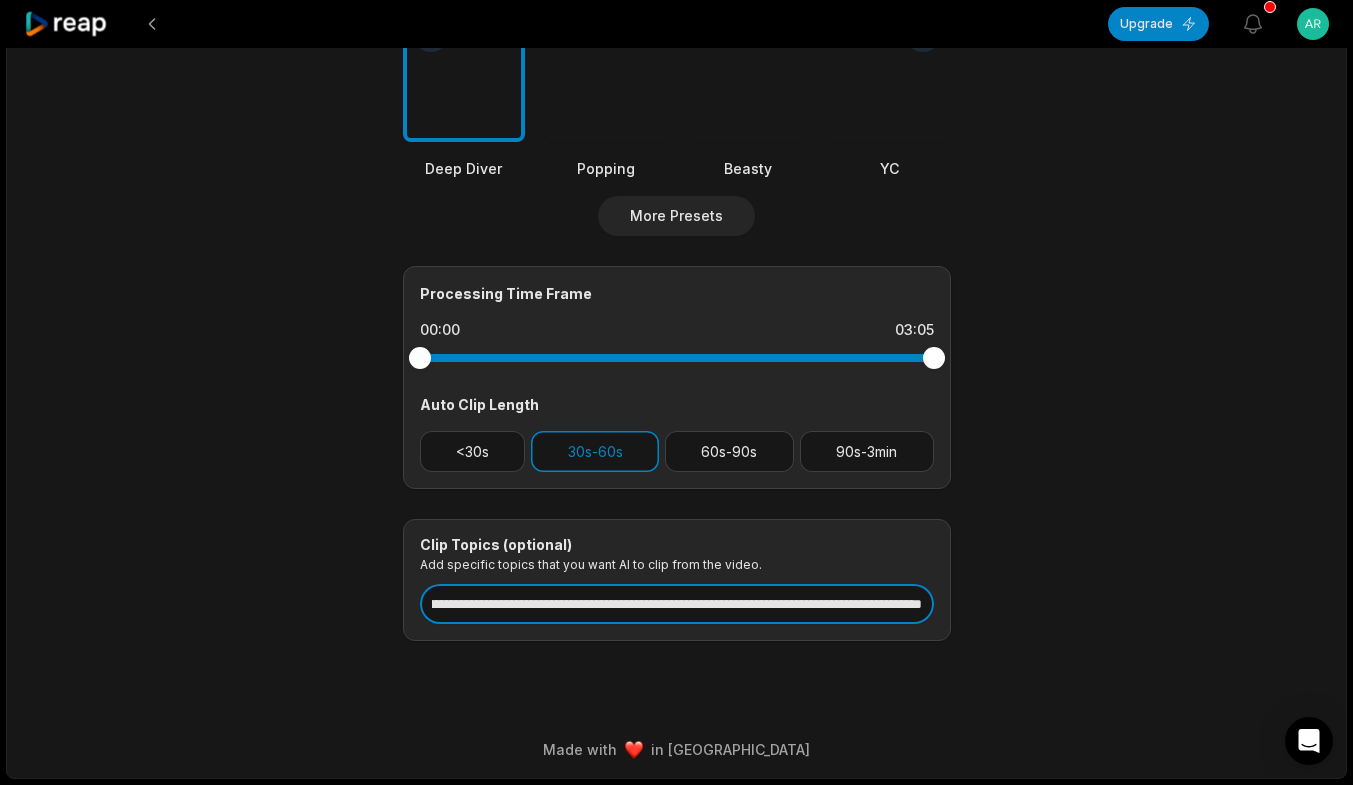 scroll, scrollTop: 0, scrollLeft: 346, axis: horizontal 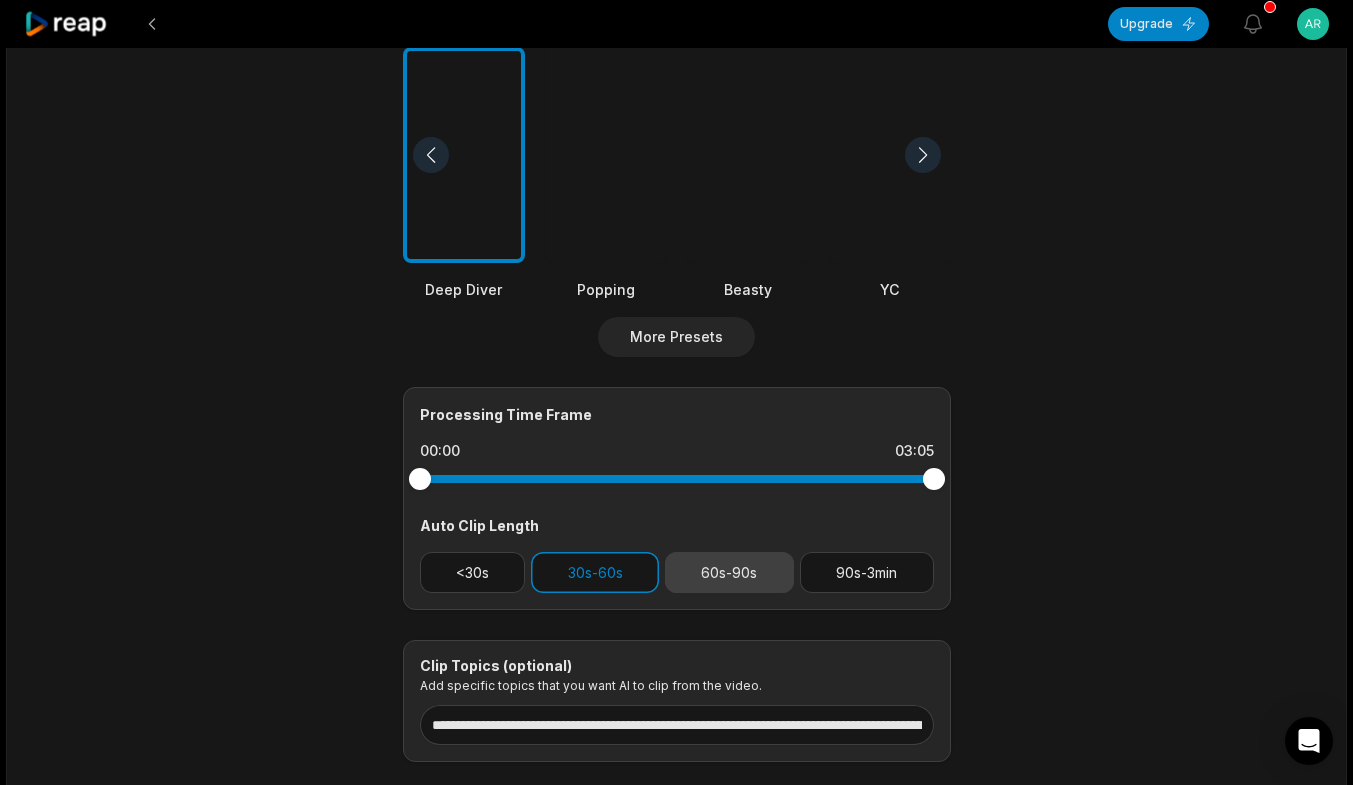 click on "60s-90s" at bounding box center [729, 572] 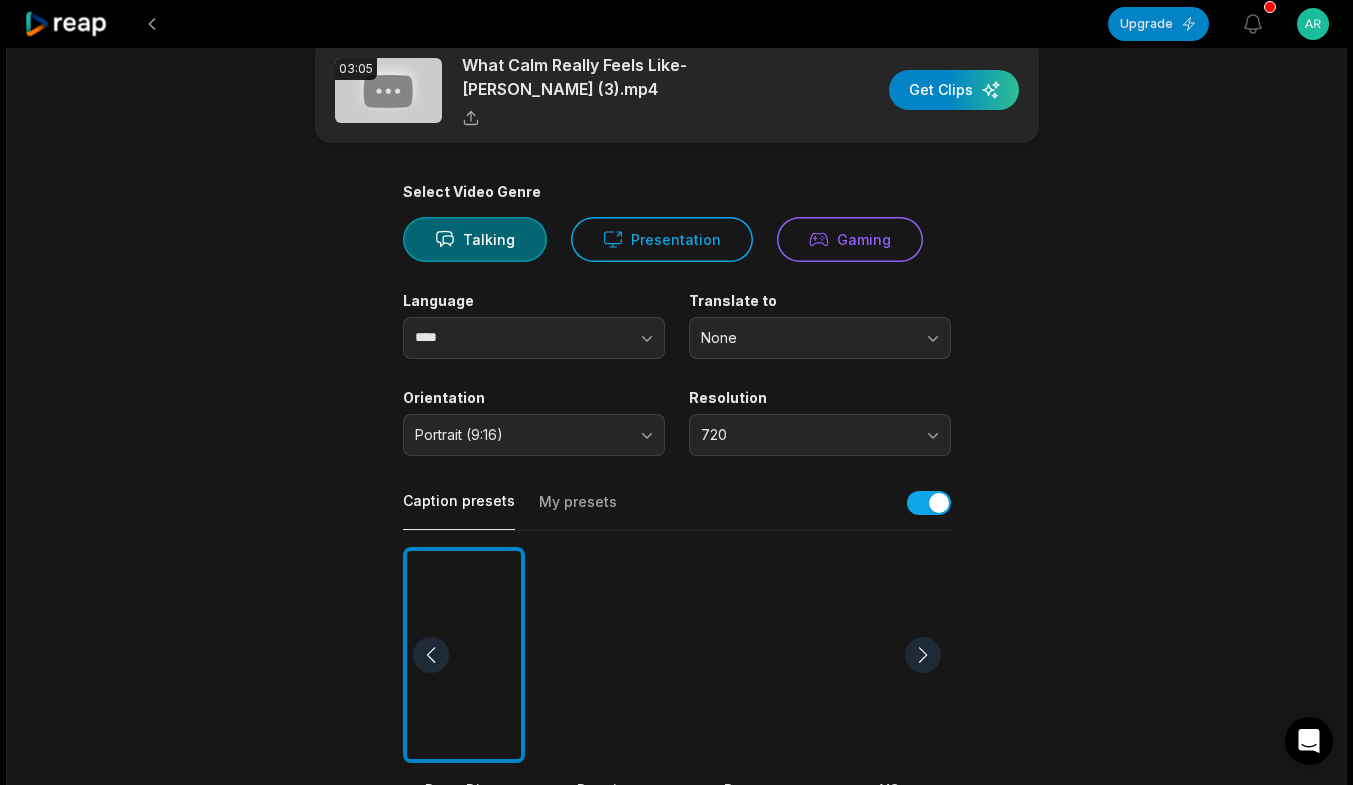 scroll, scrollTop: 0, scrollLeft: 0, axis: both 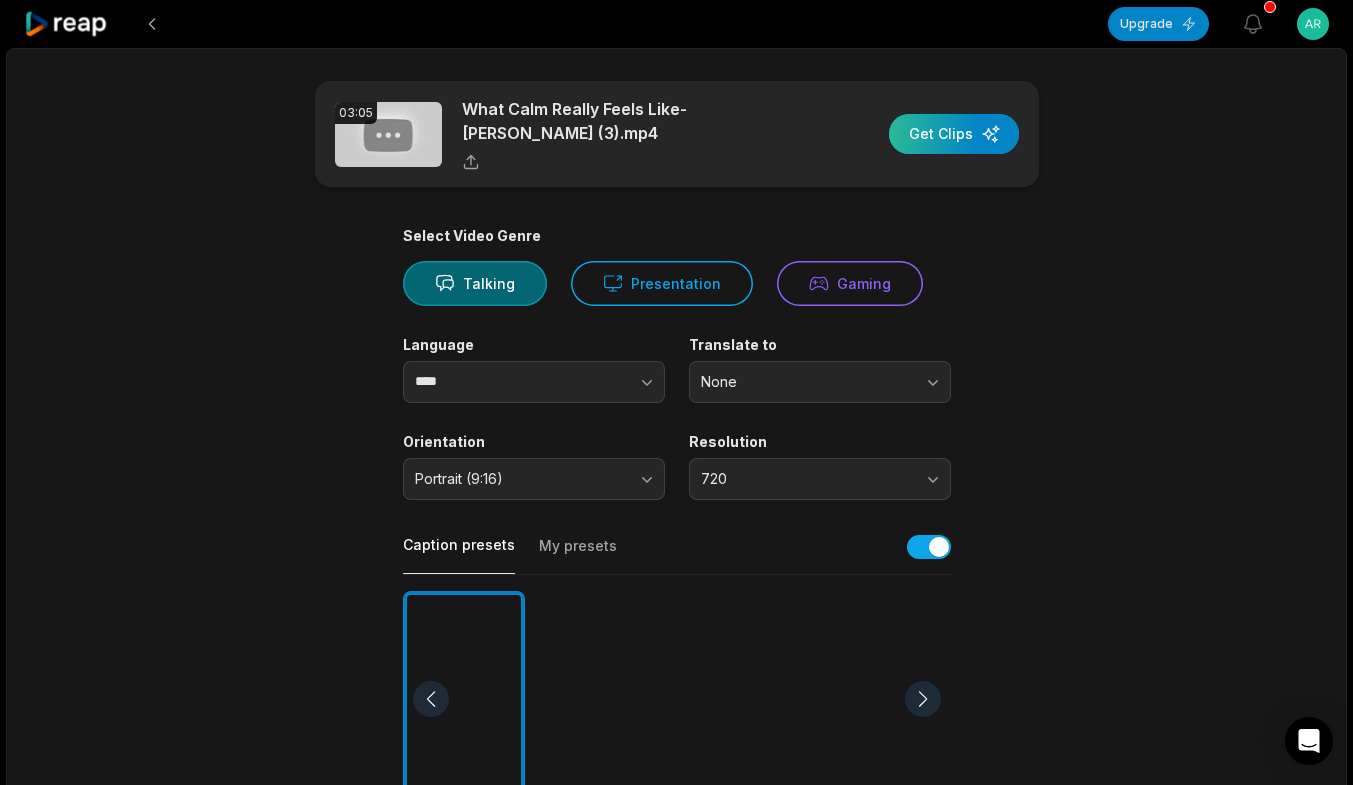 click at bounding box center [954, 134] 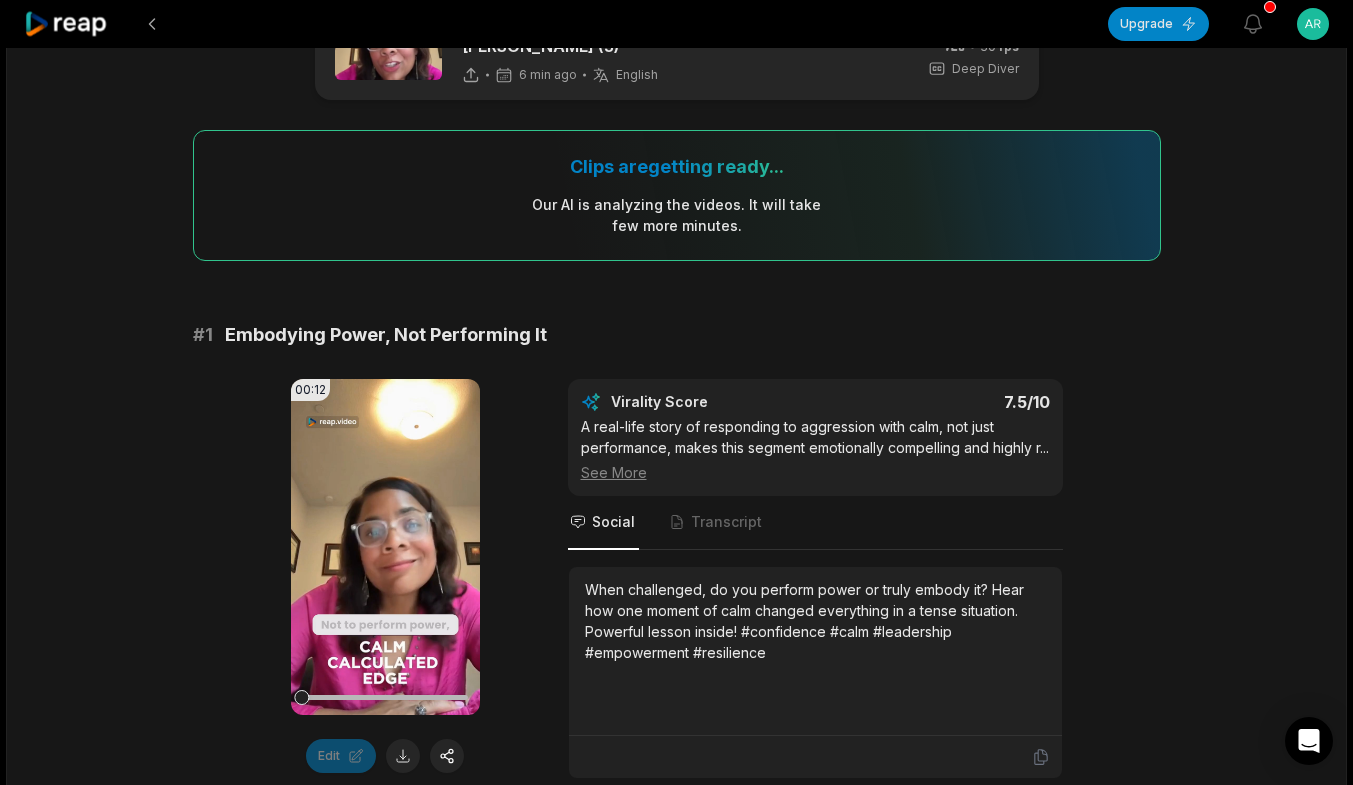 scroll, scrollTop: 0, scrollLeft: 0, axis: both 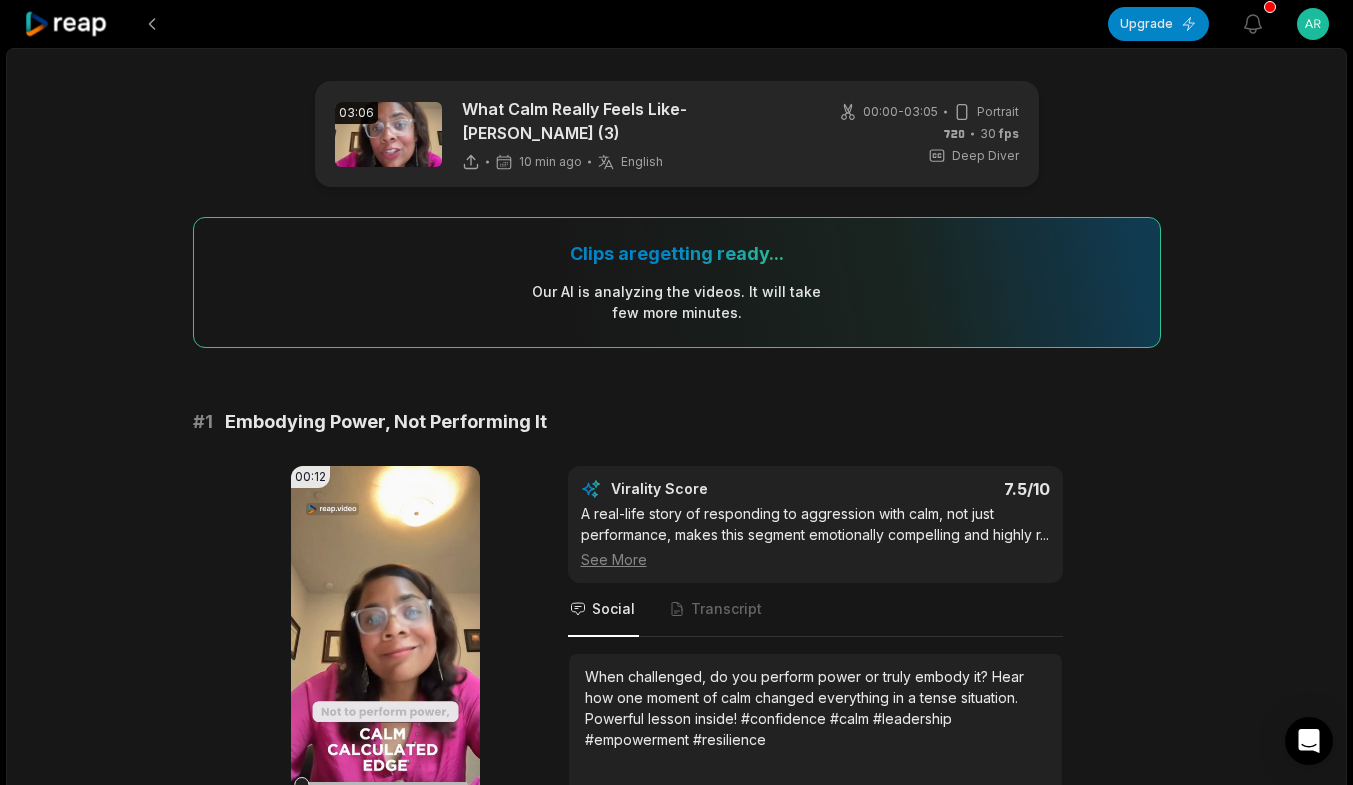 click 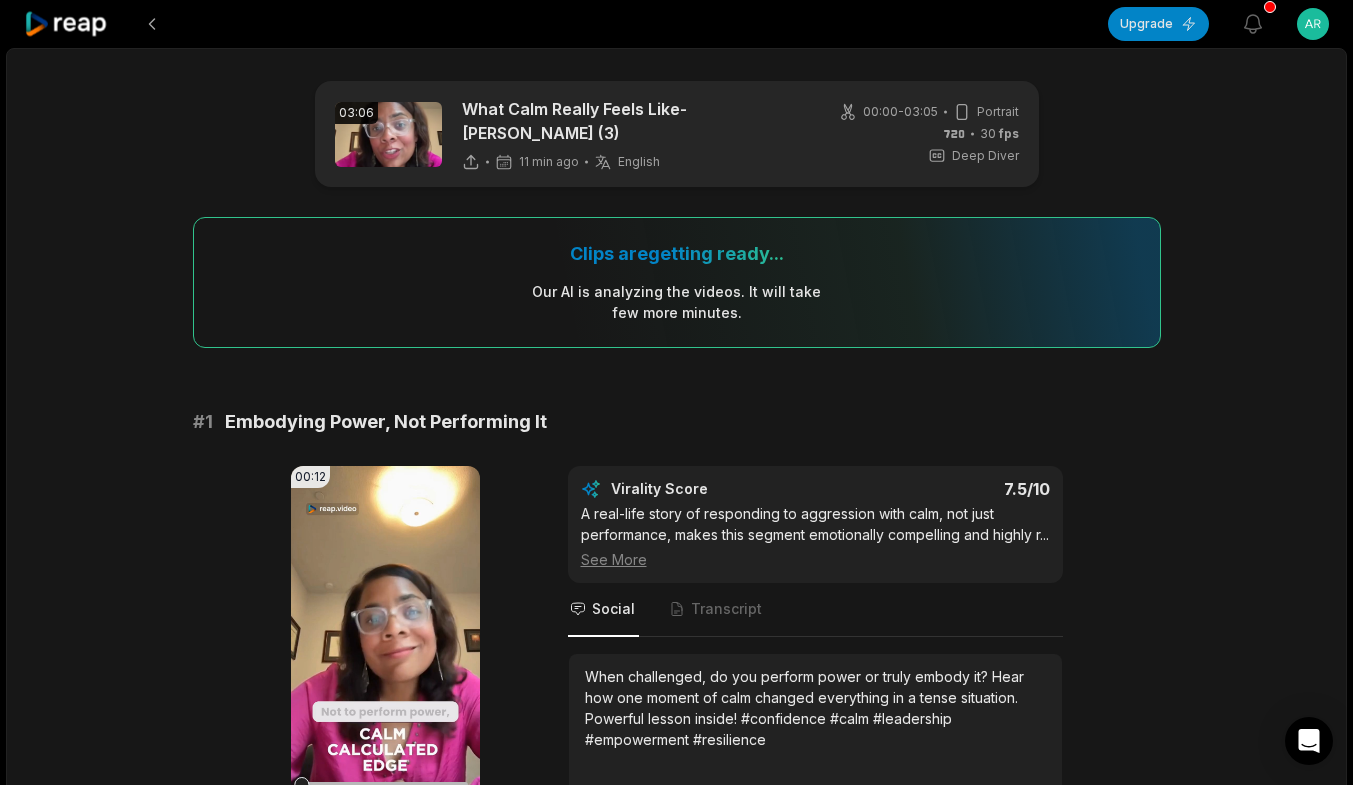 click 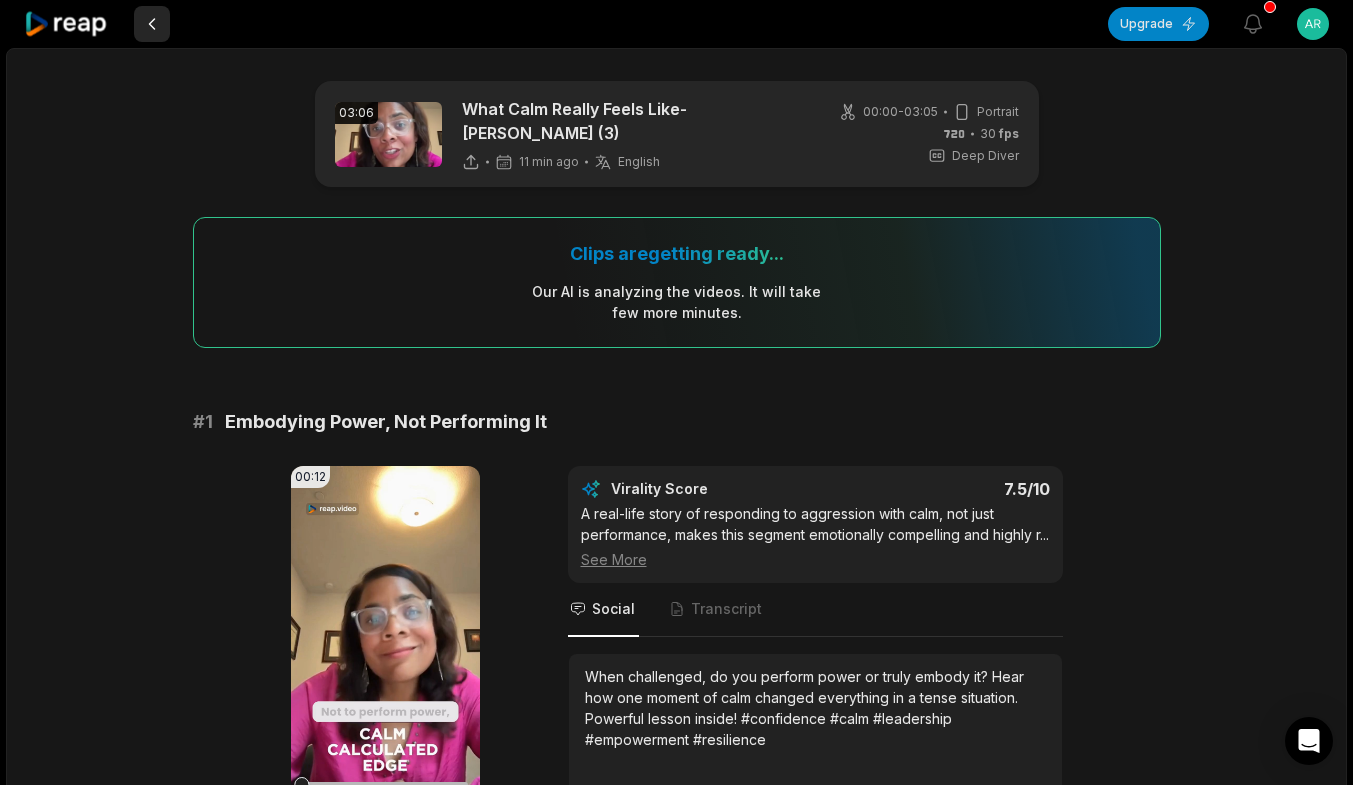 click at bounding box center (152, 24) 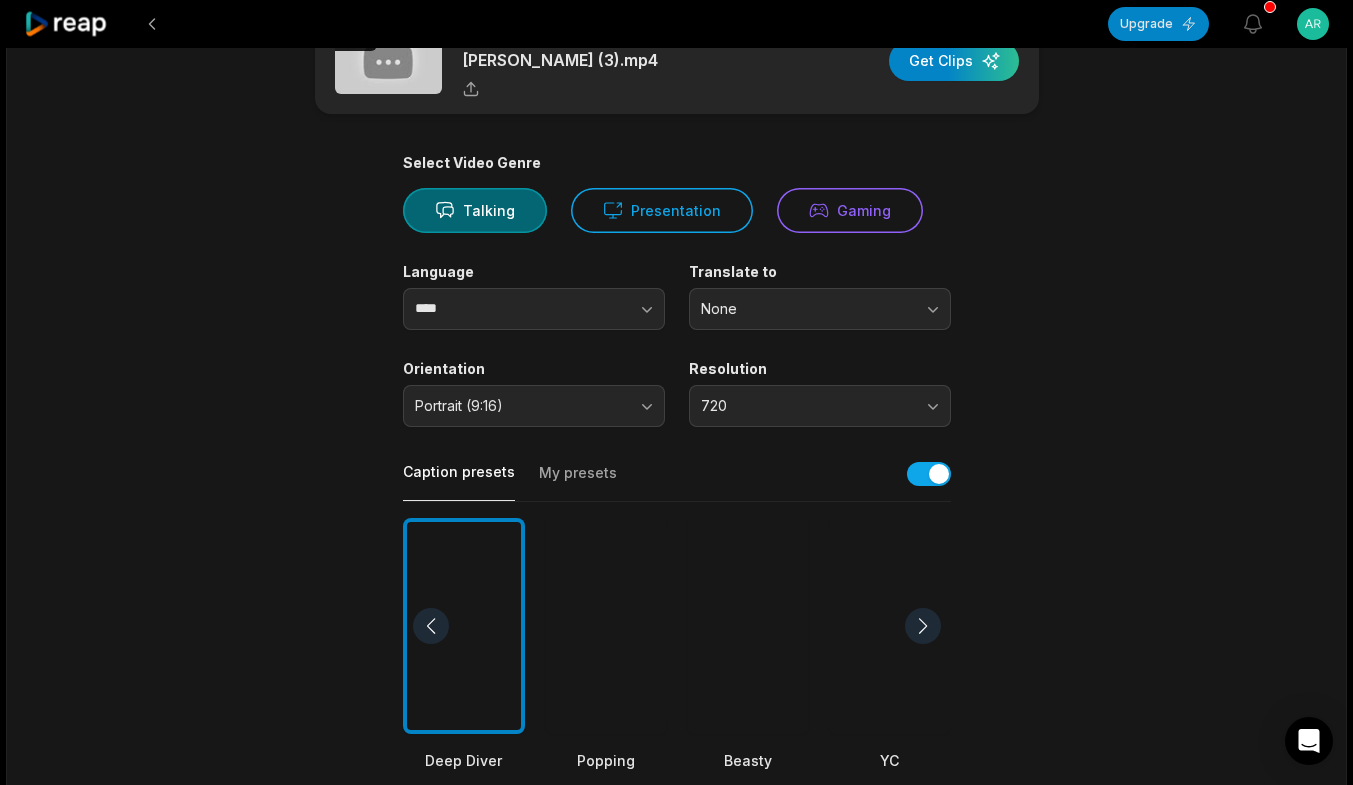 scroll, scrollTop: 0, scrollLeft: 0, axis: both 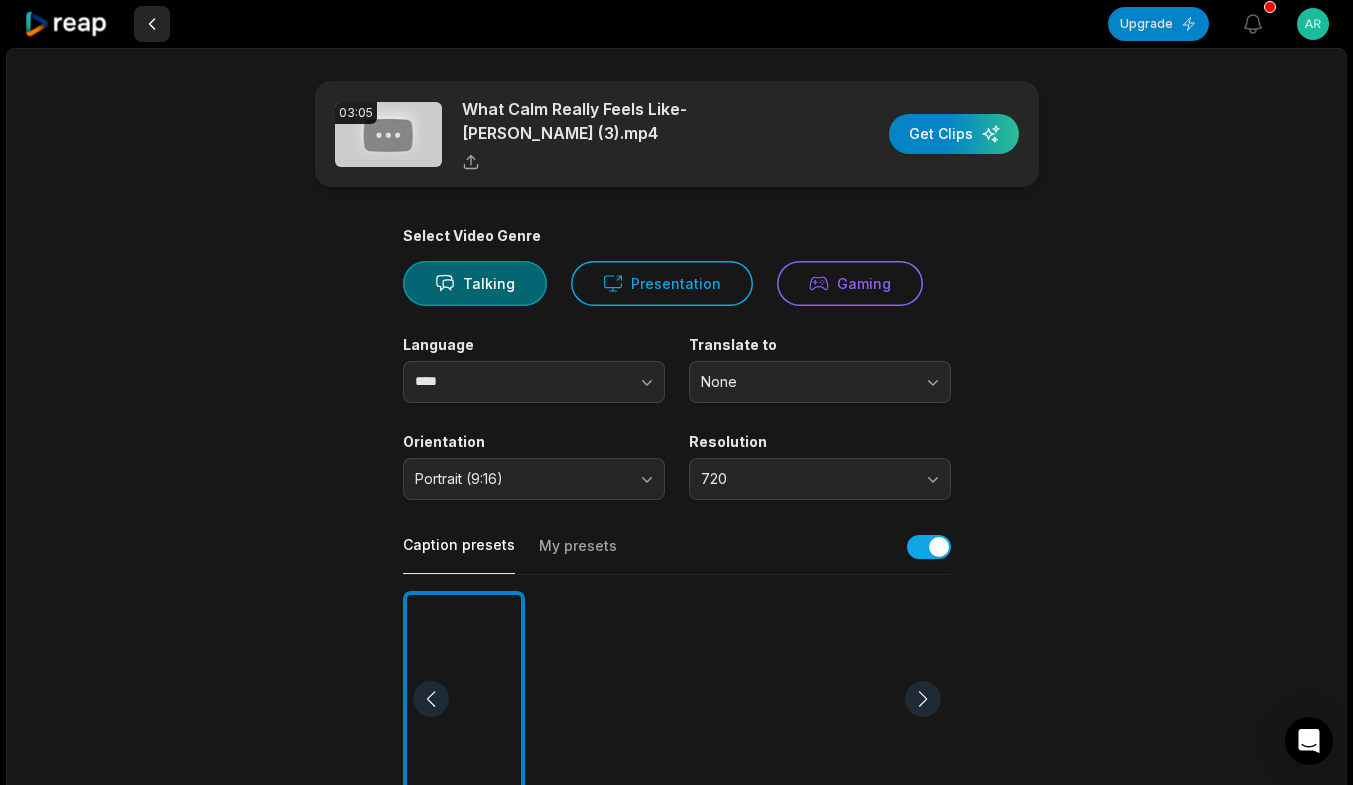 click at bounding box center (152, 24) 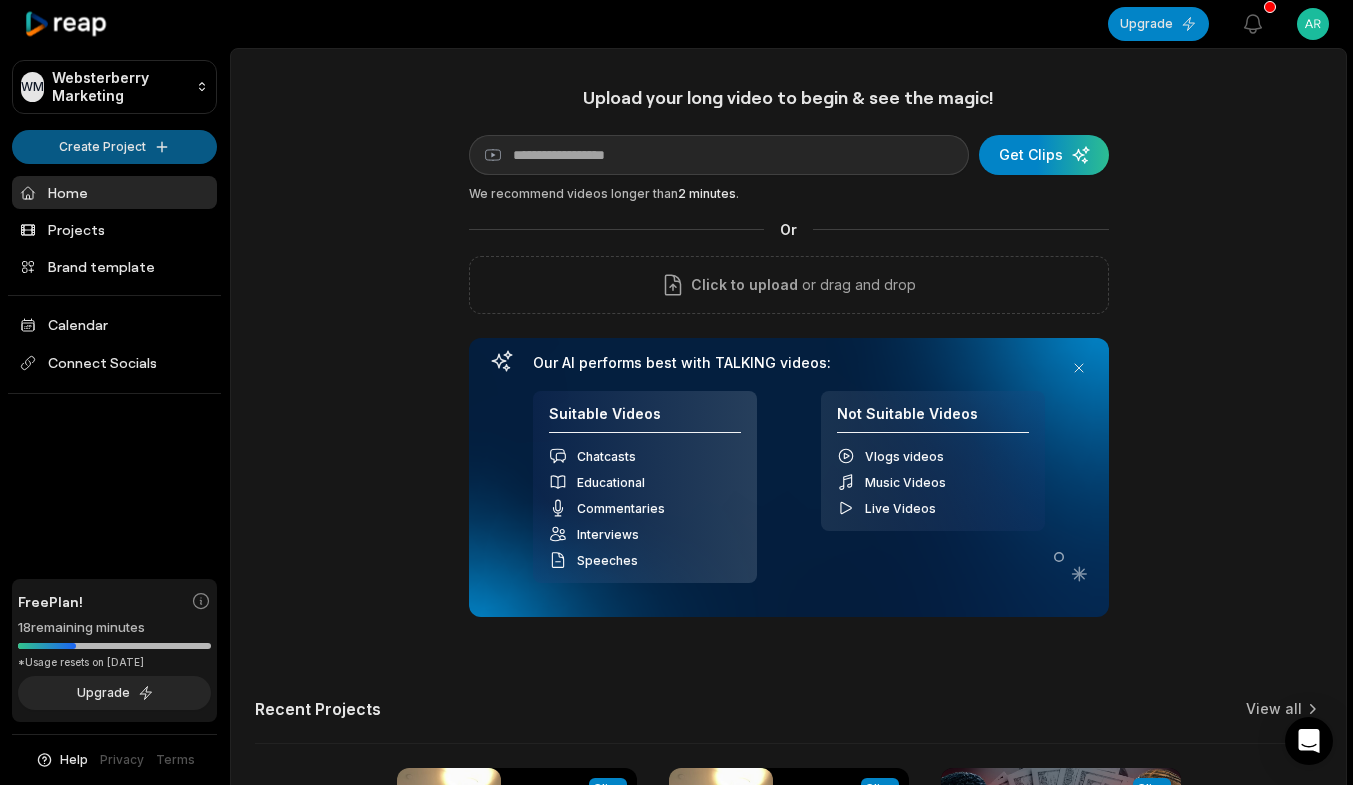 click on "WM Websterberry Marketing Create Project Home Projects Brand template Calendar Connect Socials Free  Plan! 18  remaining minutes *Usage resets on [DATE] Upgrade Help Privacy Terms Open sidebar Upgrade View notifications Open user menu   Upload your long video to begin & see the magic! YouTube link Get Clips We recommend videos longer than  2 minutes . Or Click to upload or drag and drop Our AI performs best with TALKING videos: Suitable Videos Chatcasts Educational  Commentaries  Interviews  Speeches Not Suitable Videos Vlogs videos Music Videos Live Videos Recent Projects View all Processing Clips 03:05 What Calm Really Feels Like- [PERSON_NAME] (3) Open options 11 minutes ago View Clips Clips 03:05 What Calm Really Feels Like- [PERSON_NAME] (3) Open options an hour ago View Clips Clips 35:55 How to Become a Digital Millionaire in [DATE] Open options [DATE] Made with   in [GEOGRAPHIC_DATA]" at bounding box center [676, 392] 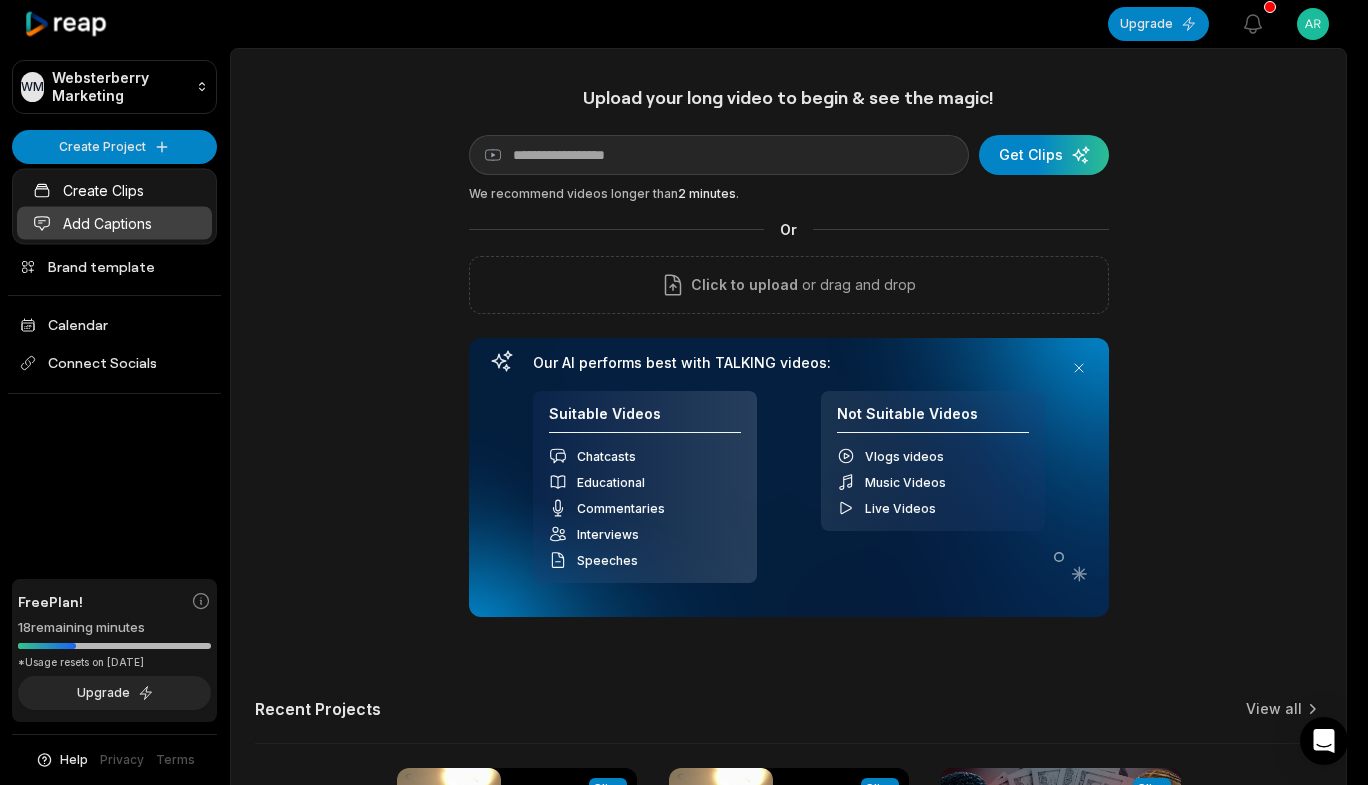 click on "Add Captions" at bounding box center [114, 223] 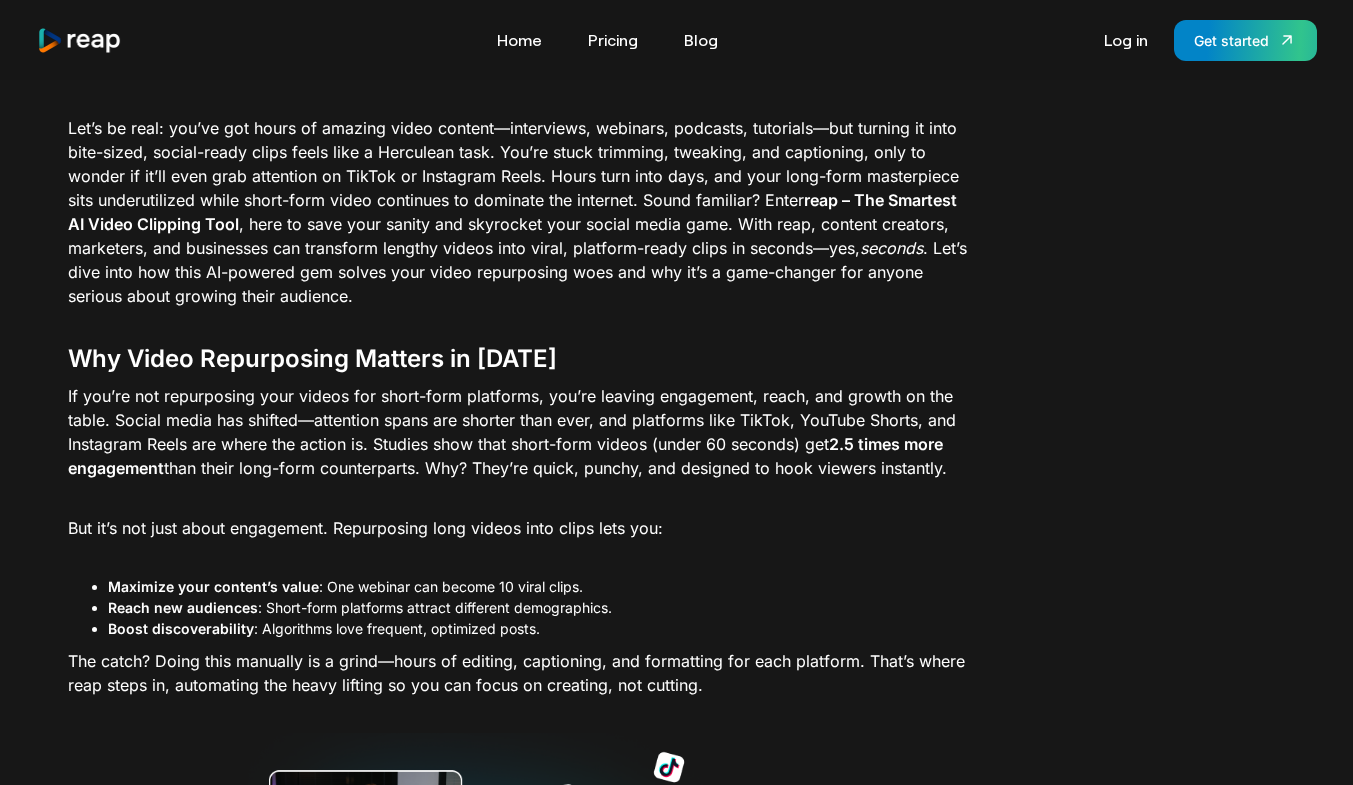 scroll, scrollTop: 0, scrollLeft: 0, axis: both 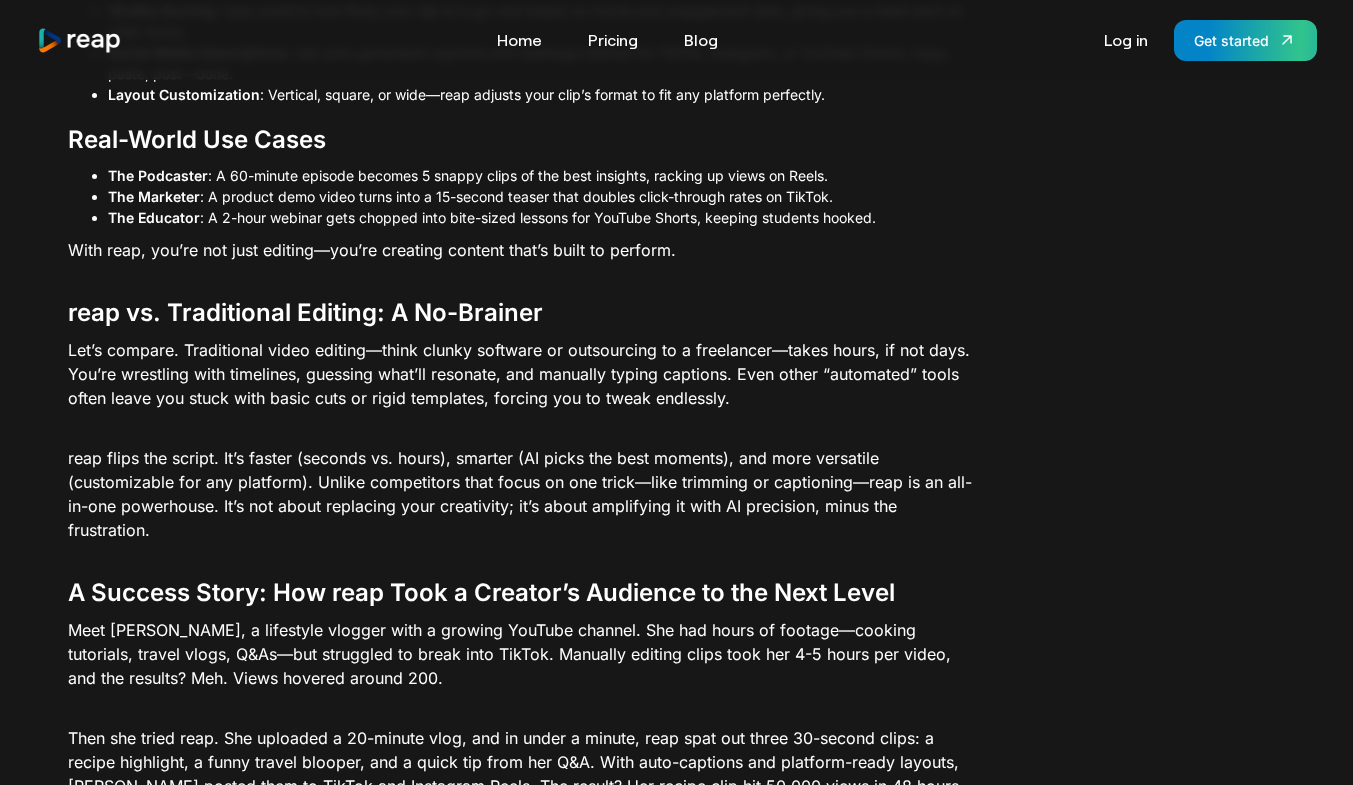 click on "Tools
Link Five Link Six Link Seven Business
Link Five Link Six Link Seven Home Pricing Blog Log in Get started
Thank you! Your submission has been received! Oops! Something went wrong while submitting the form.
The Smartest Way to Create Viral Clips: How reap Revolutionizes AI Video Editing for Social Media February 18, 2025 Sam Product Manager Let’s be real: you’ve got hours of amazing video content—interviews, webinars, podcasts, tutorials—but turning it into bite-sized, social-ready clips feels like a Herculean task. You’re stuck trimming, tweaking, and captioning, only to wonder if it’ll even grab attention on TikTok or Instagram Reels. Hours turn into days, and your long-form masterpiece sits underutilized while short-form video continues to dominate the internet. Sound familiar? Enter  reap – The Smartest AI Video Clipping Tool seconds Why Video Repurposing Matters in 2025 2.5 times more engagement Maximize your content’s value Reach new audiences Auto-Captions" at bounding box center [676, -1583] 